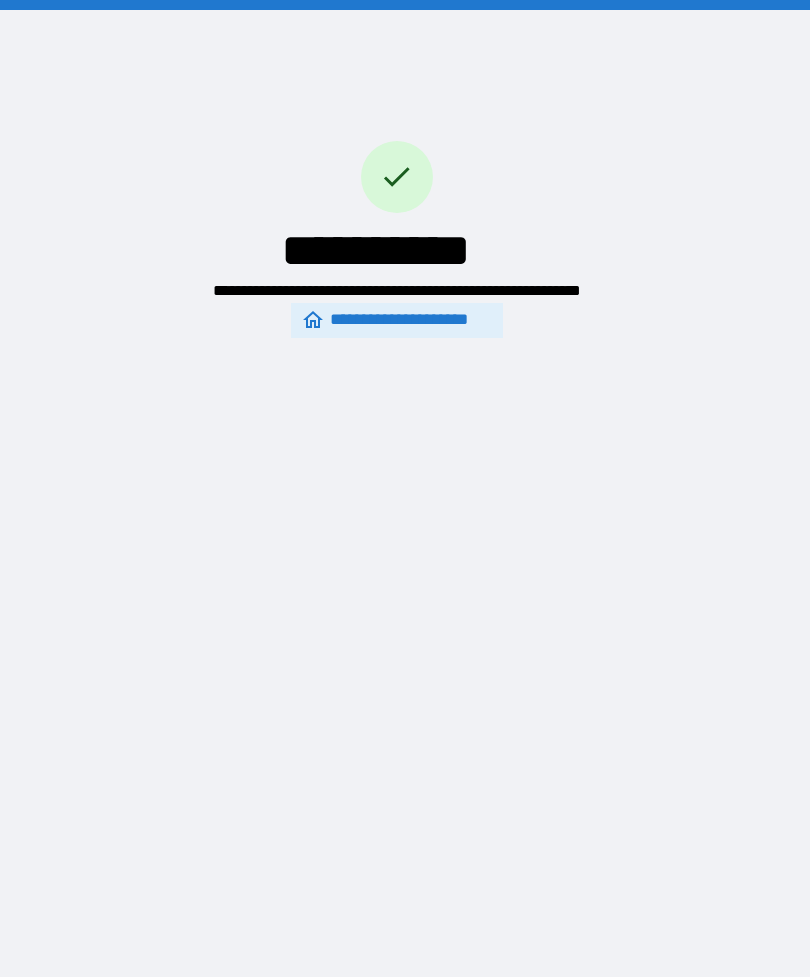 scroll, scrollTop: 0, scrollLeft: 0, axis: both 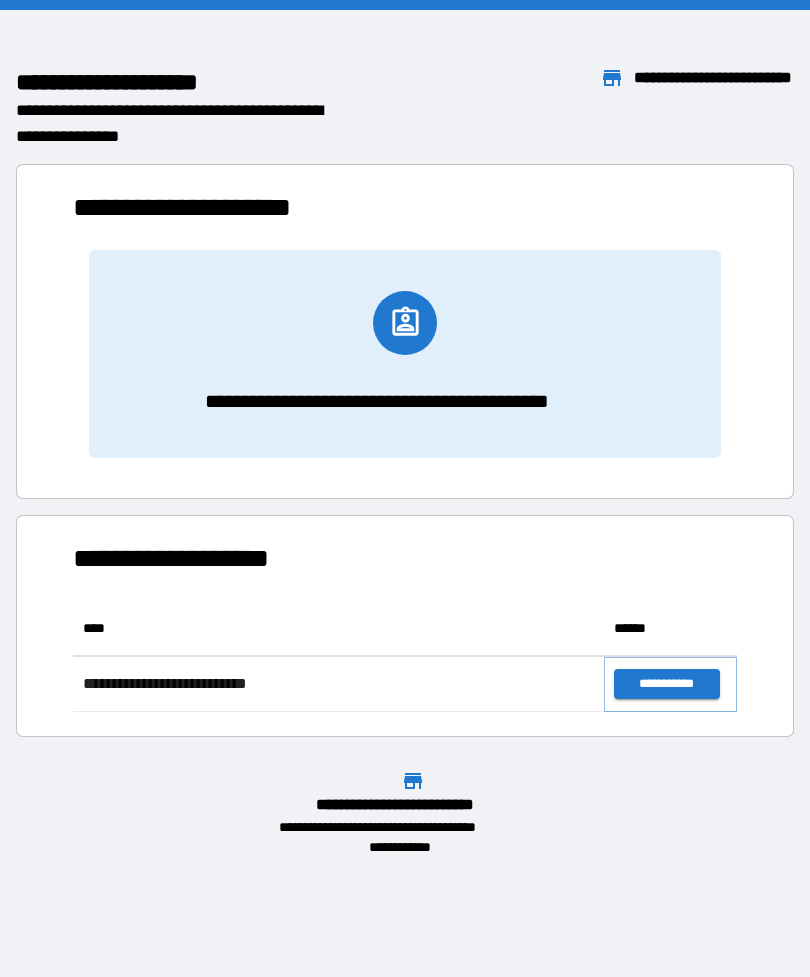 click on "**********" at bounding box center (666, 684) 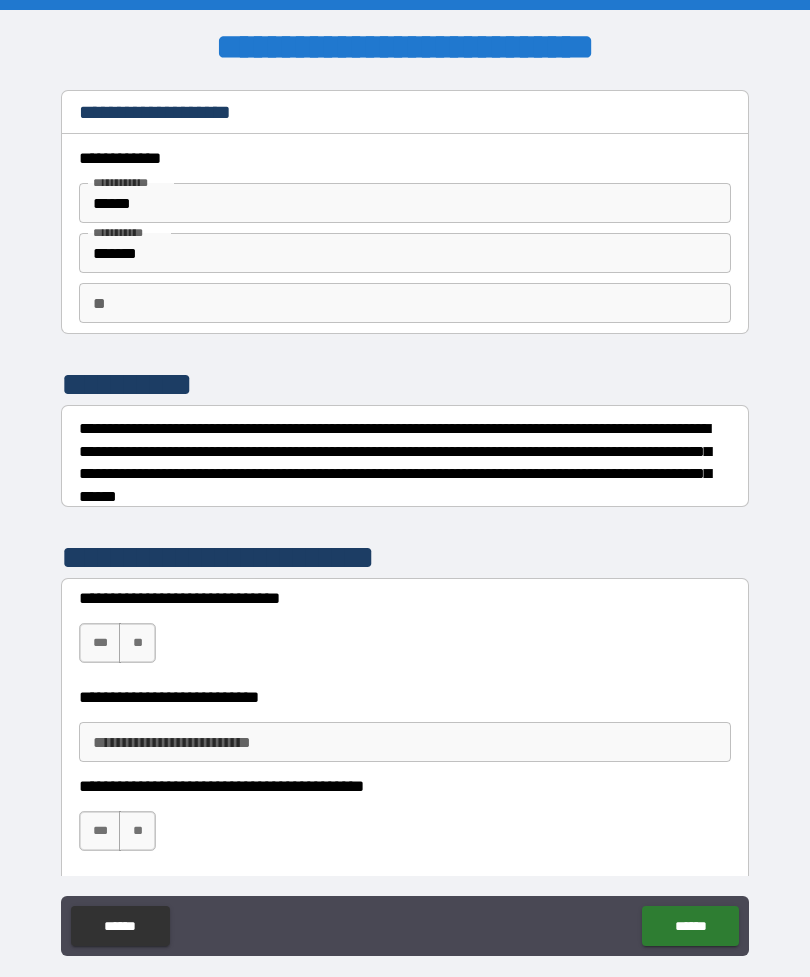 click on "**" at bounding box center (405, 303) 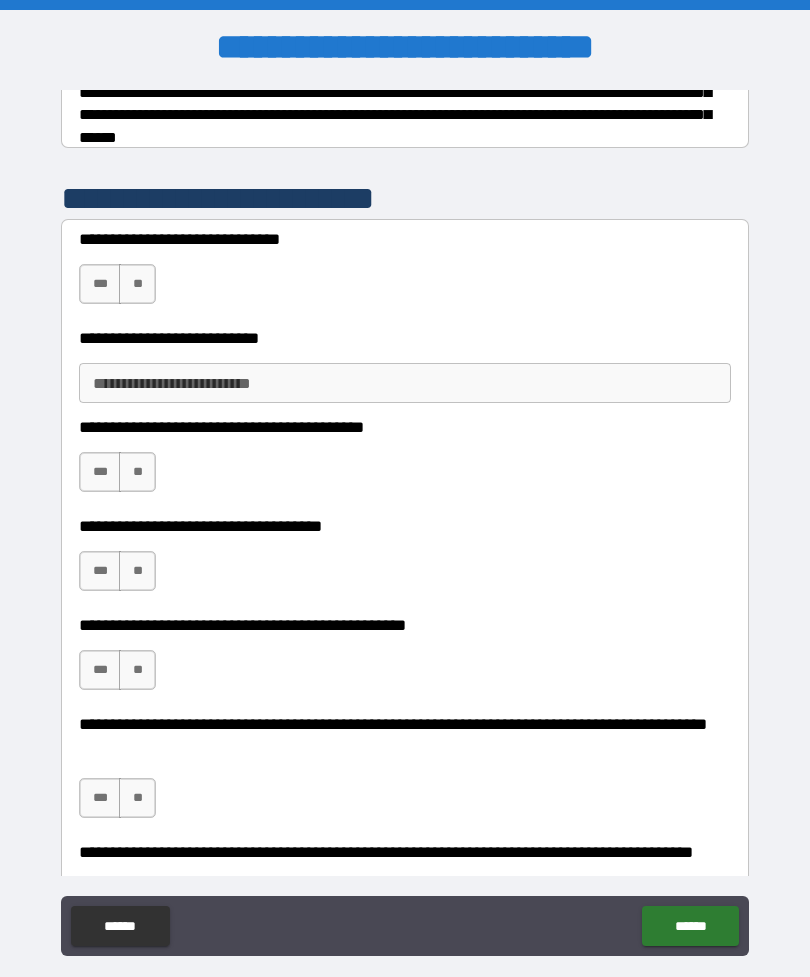 scroll, scrollTop: 362, scrollLeft: 0, axis: vertical 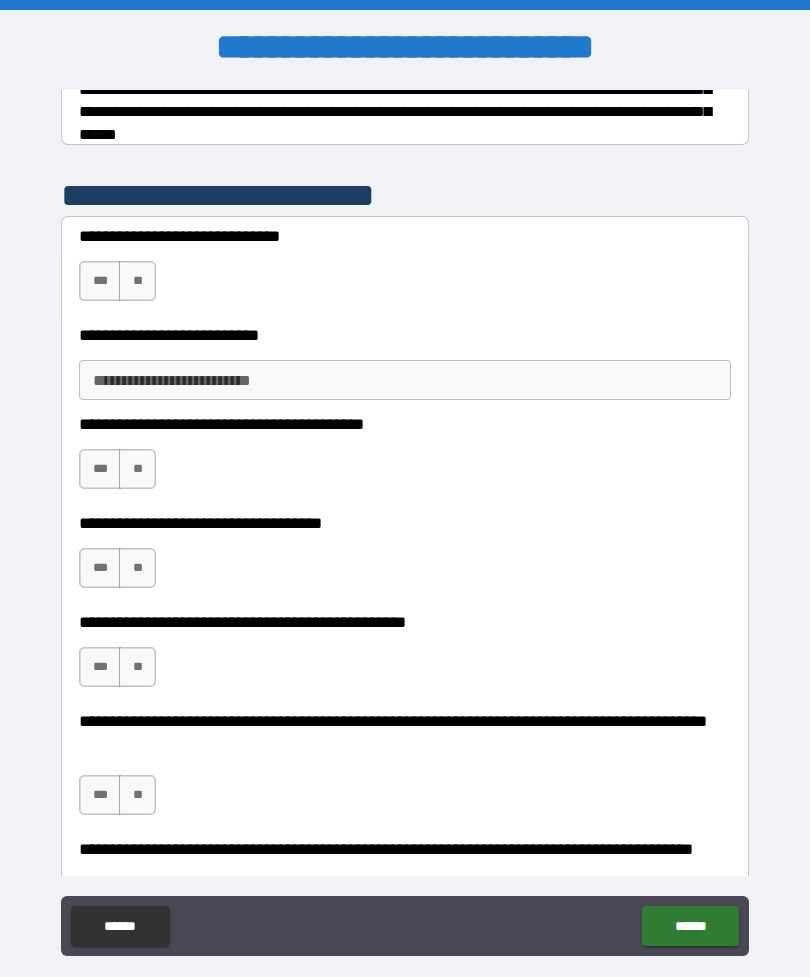 type on "*" 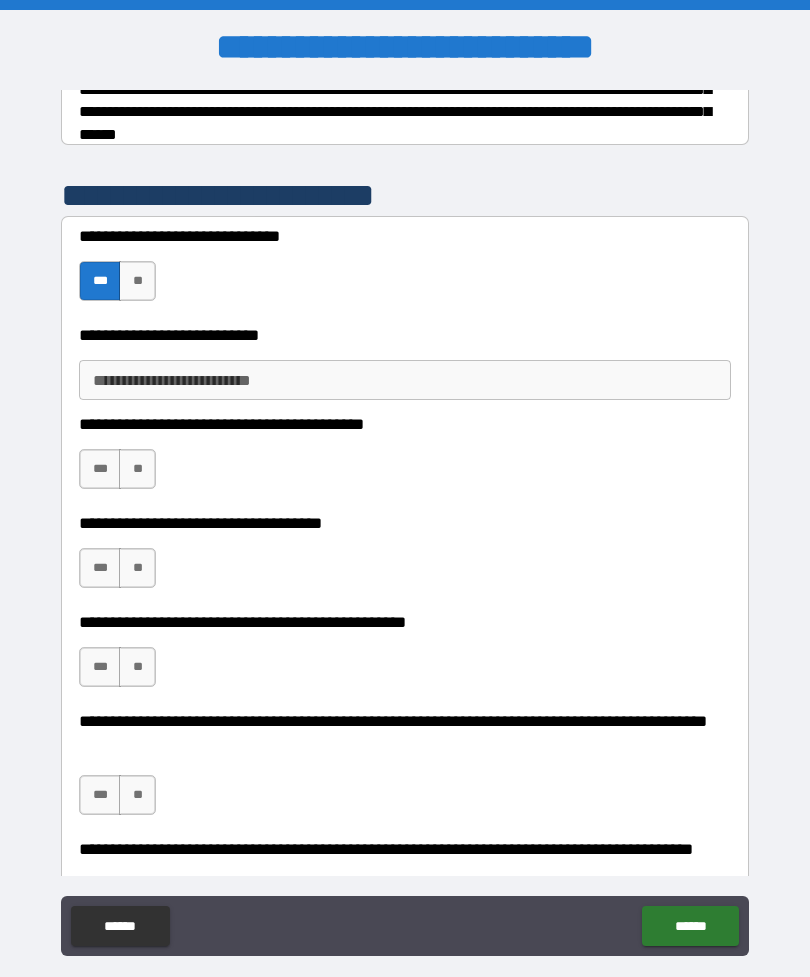 click on "**********" at bounding box center [405, 380] 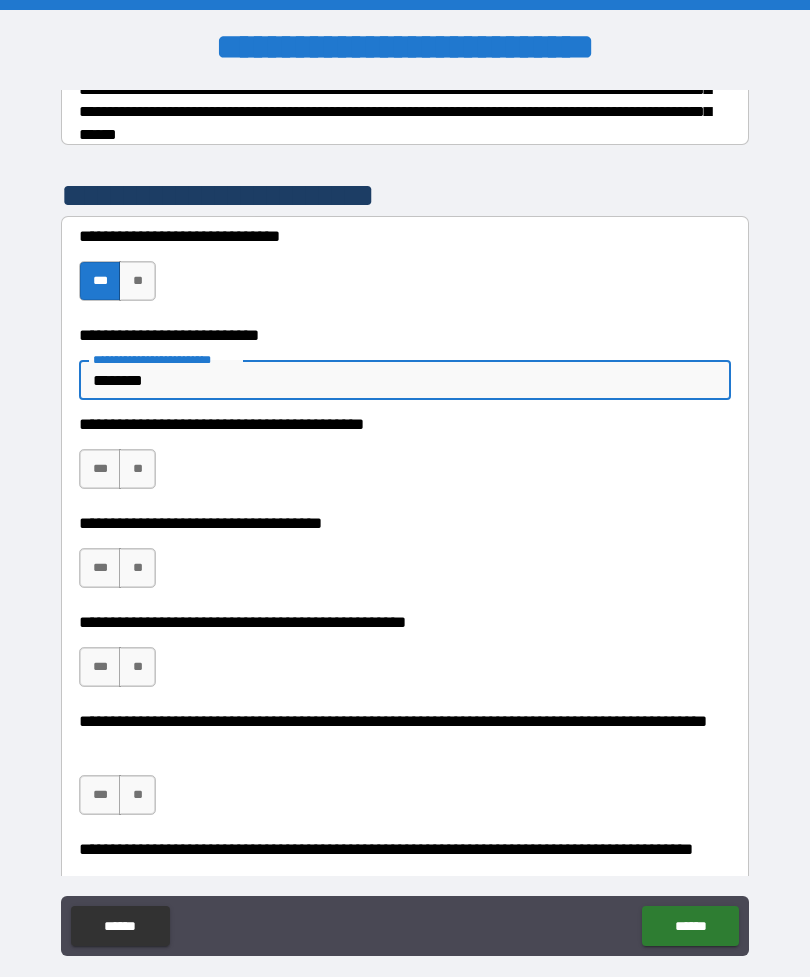 type on "********" 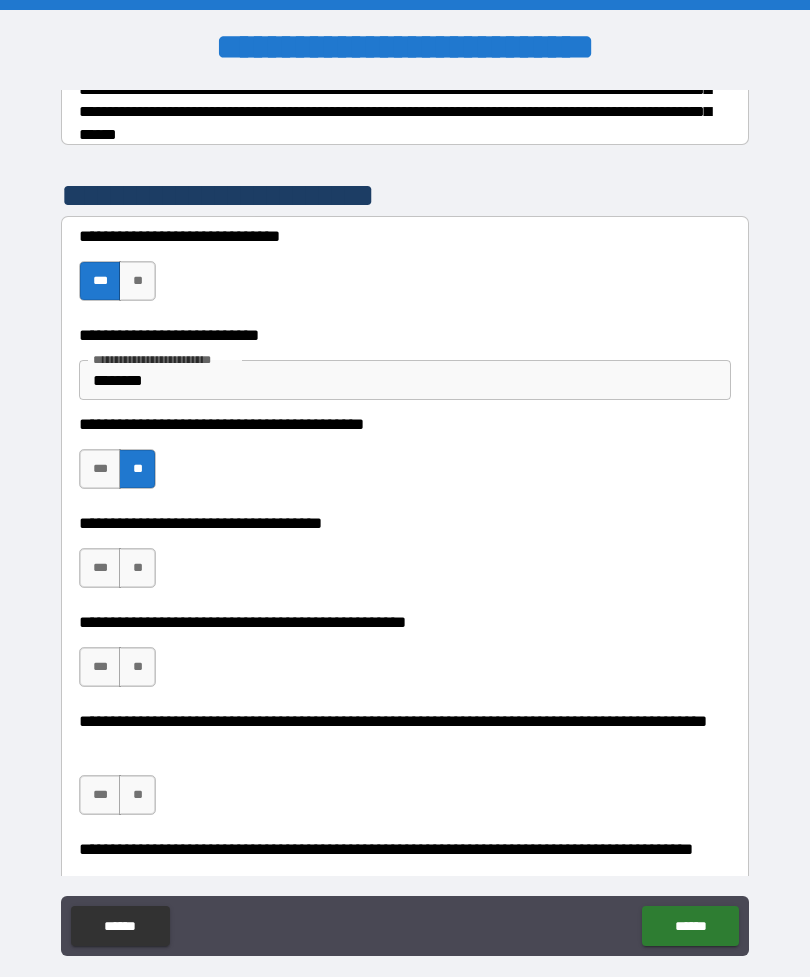 click on "**" at bounding box center [137, 568] 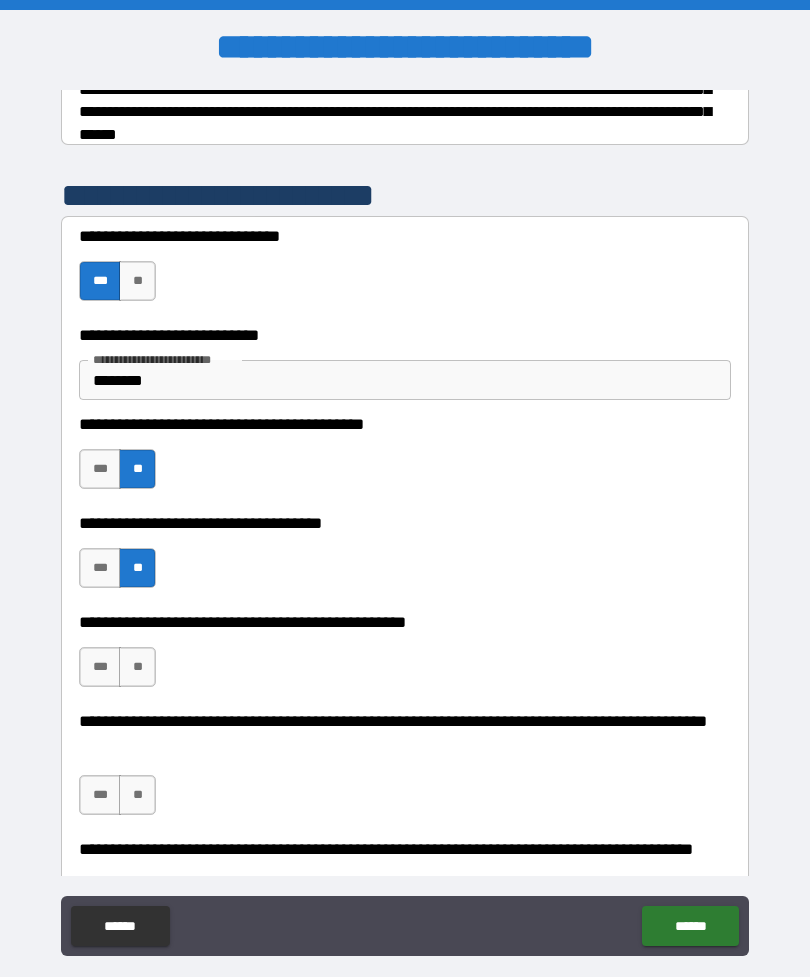 click on "***" at bounding box center (100, 667) 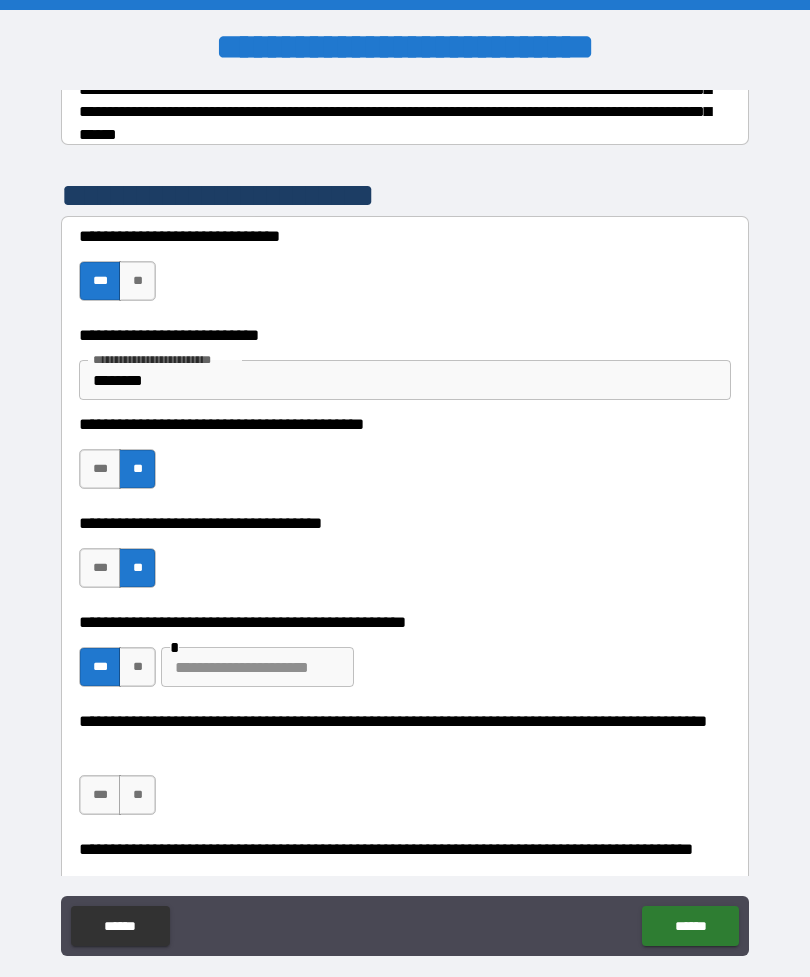 click at bounding box center (257, 667) 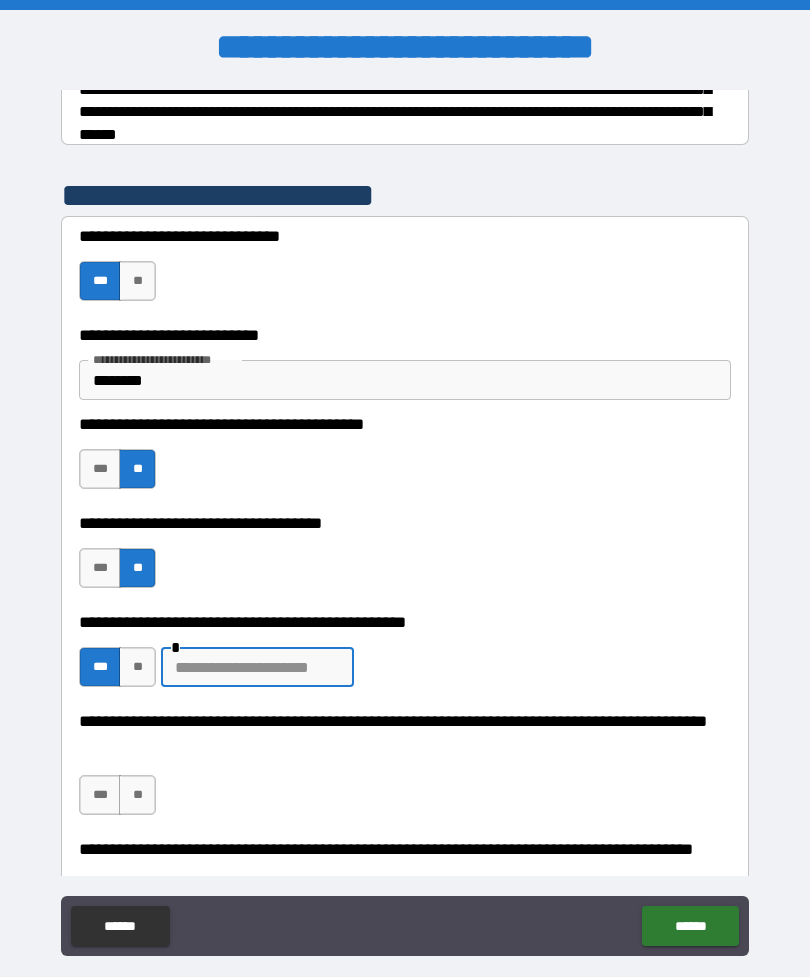 scroll, scrollTop: 20, scrollLeft: 0, axis: vertical 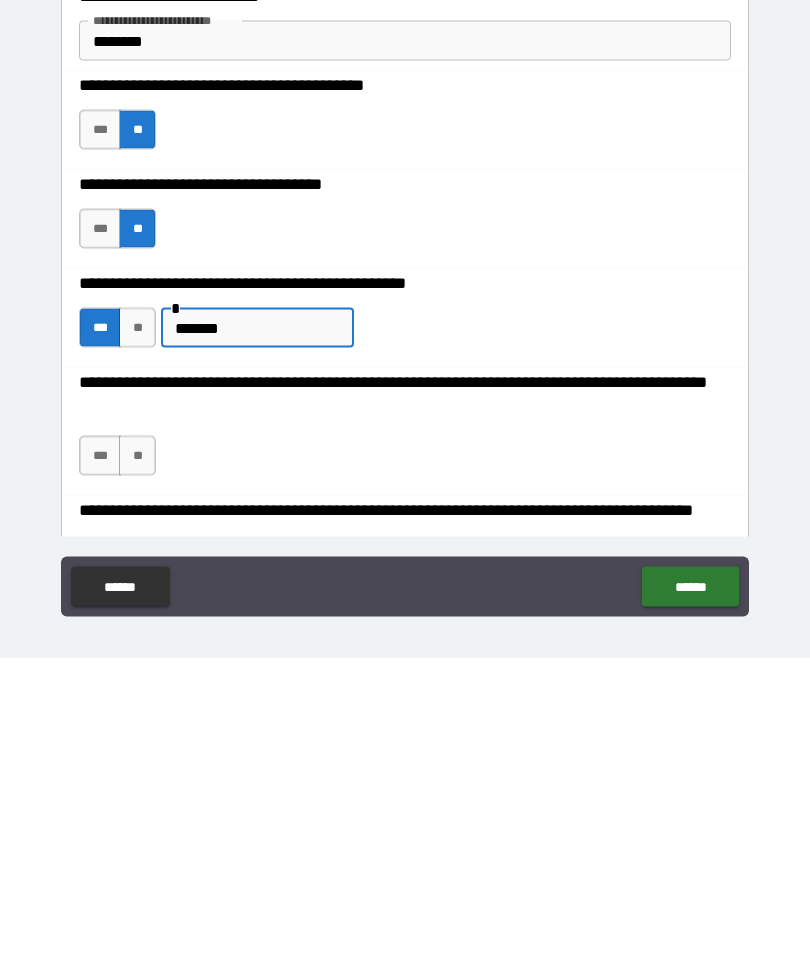 type on "*******" 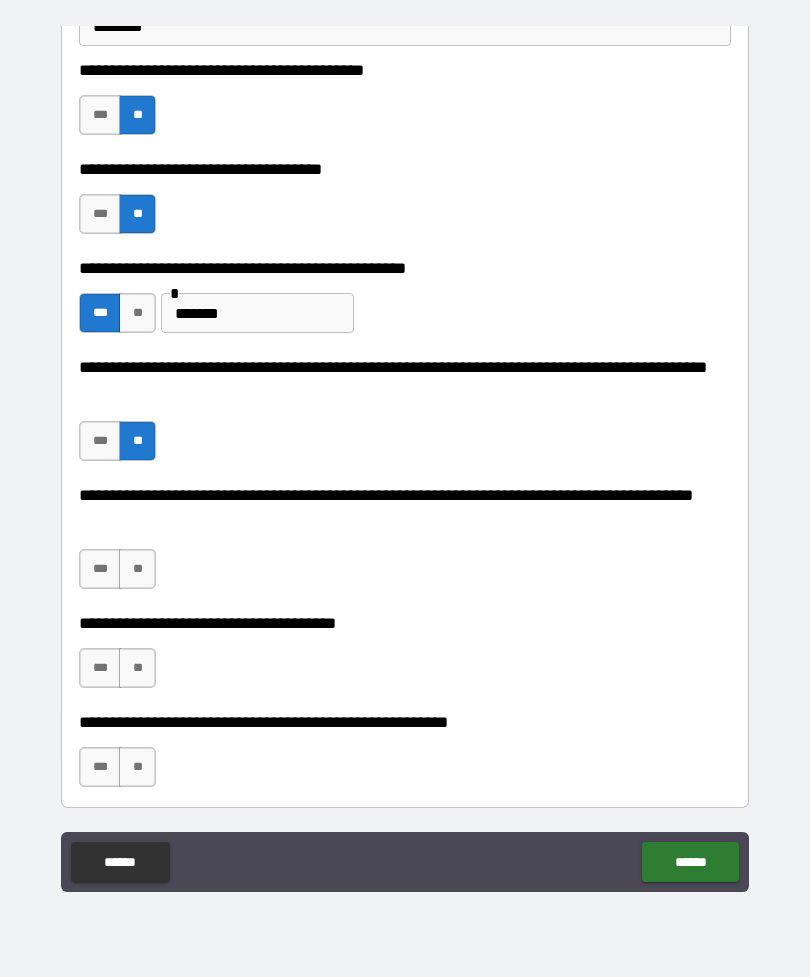 scroll, scrollTop: 656, scrollLeft: 0, axis: vertical 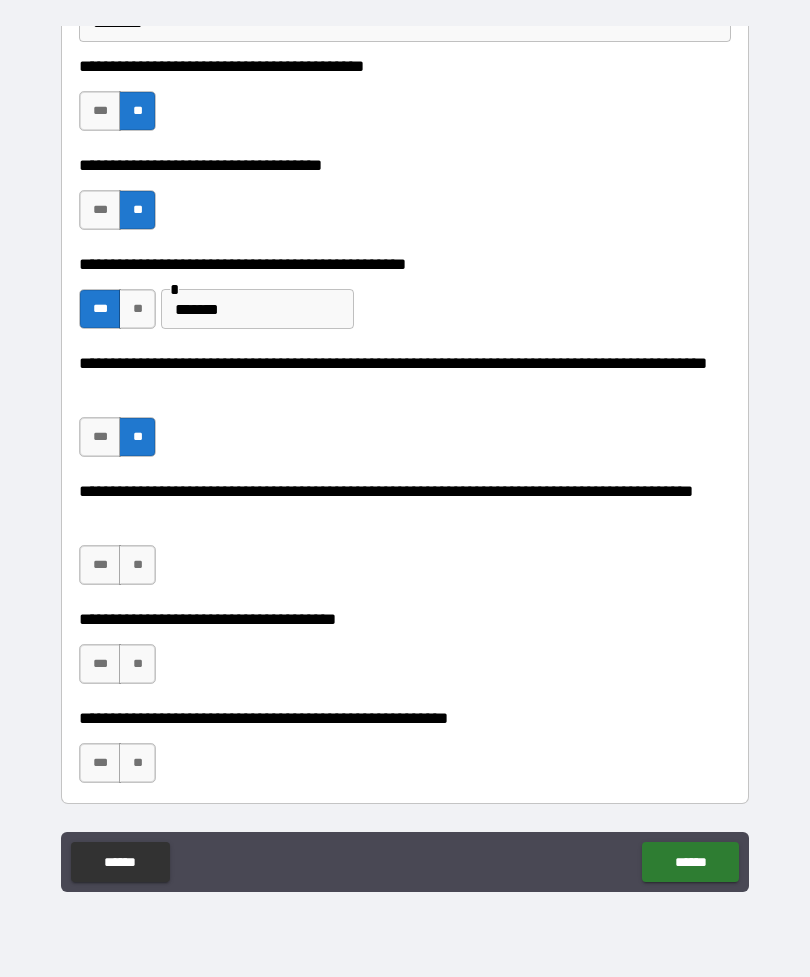 click on "***" at bounding box center (100, 565) 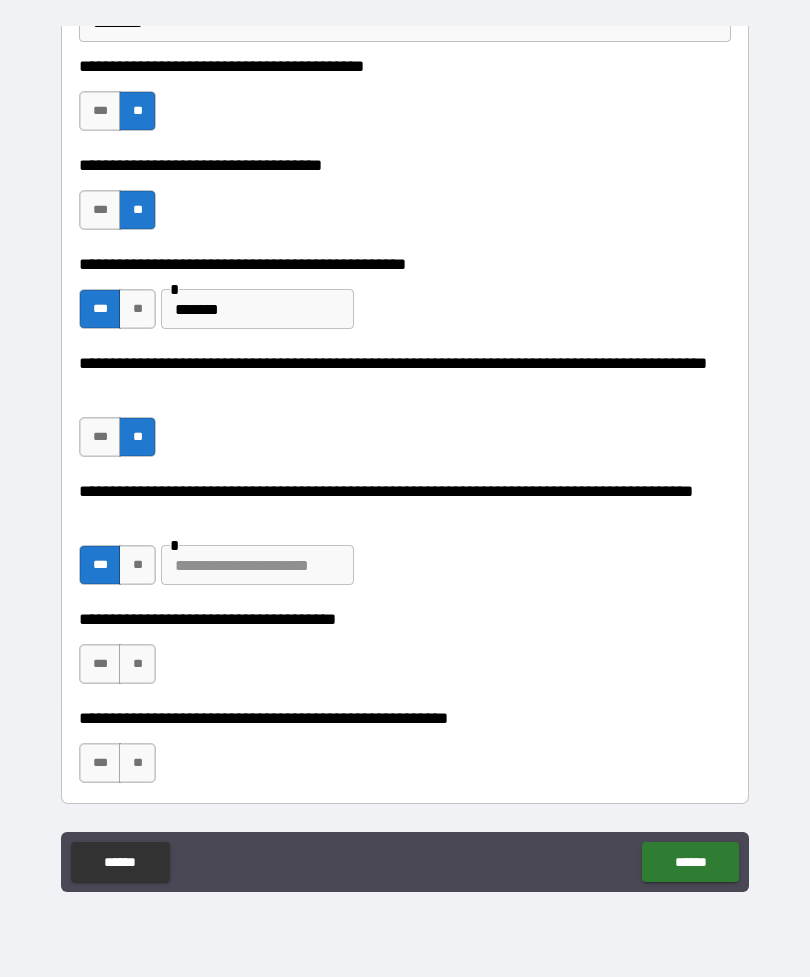 click at bounding box center (257, 565) 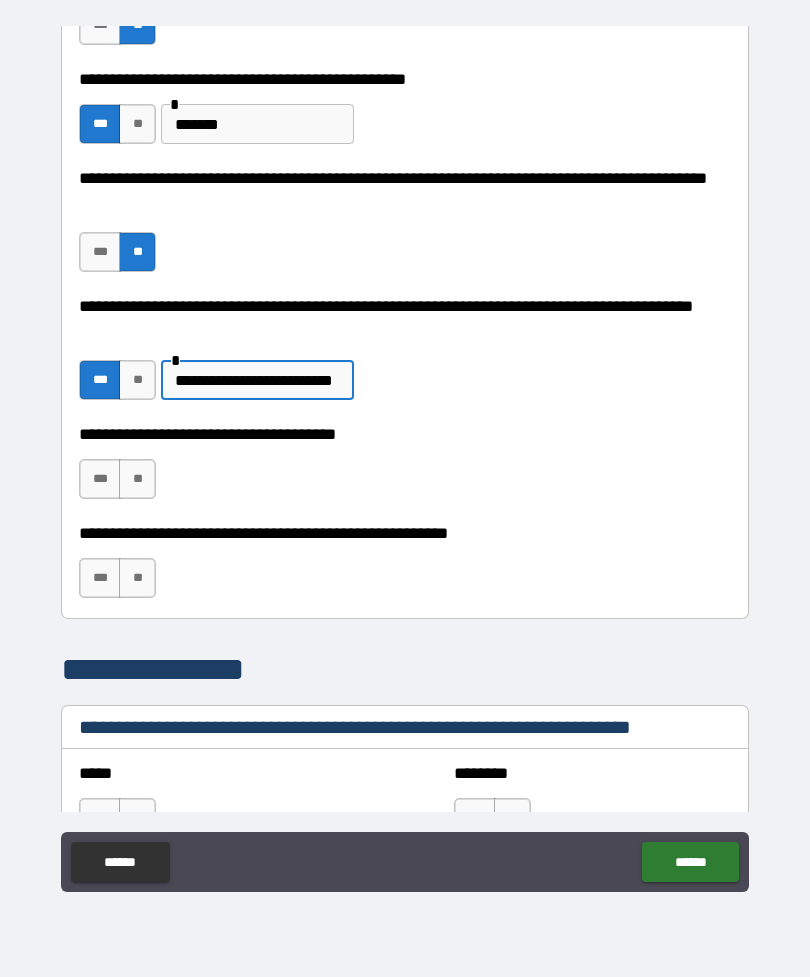 scroll, scrollTop: 850, scrollLeft: 0, axis: vertical 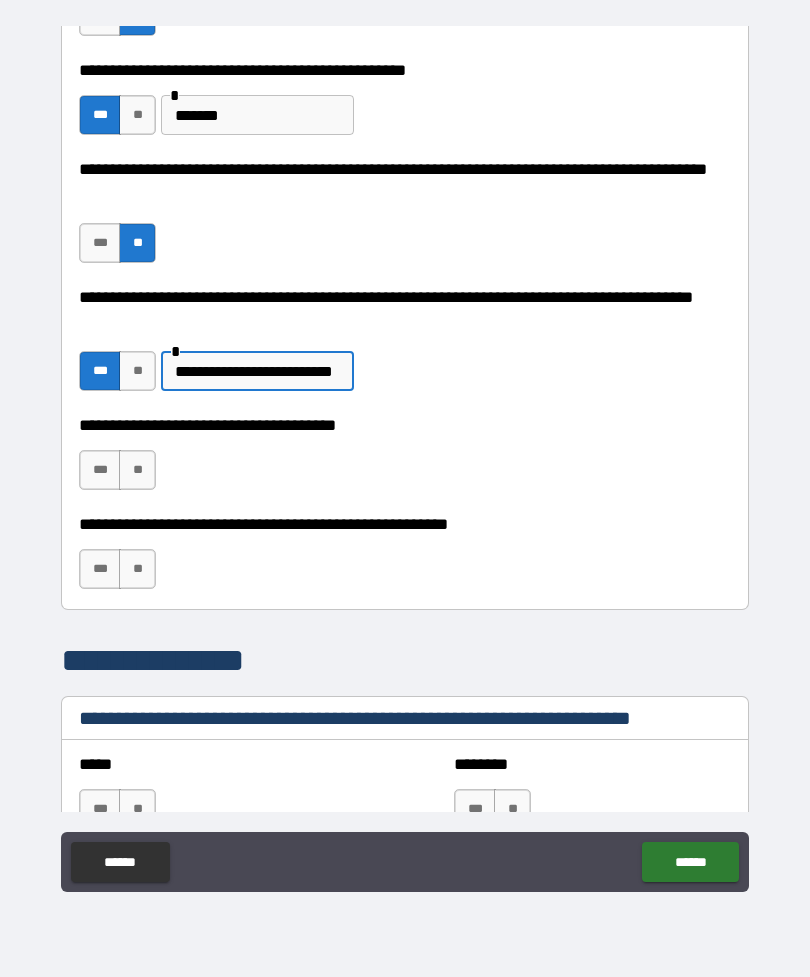 type on "**********" 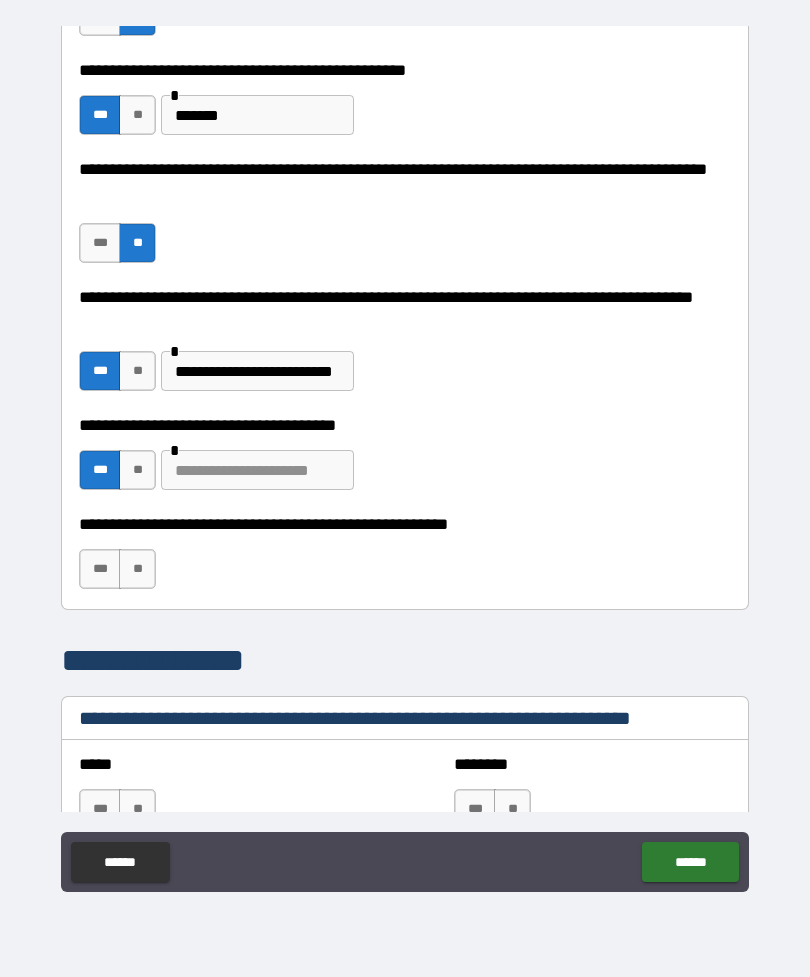 click at bounding box center [257, 470] 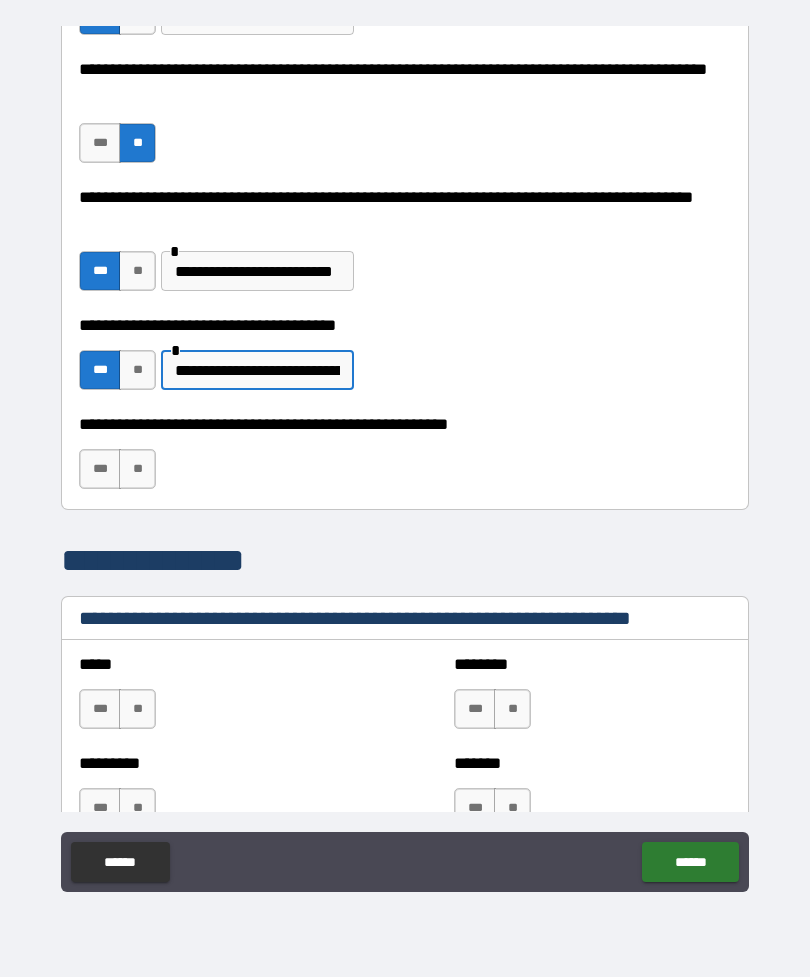 scroll, scrollTop: 966, scrollLeft: 0, axis: vertical 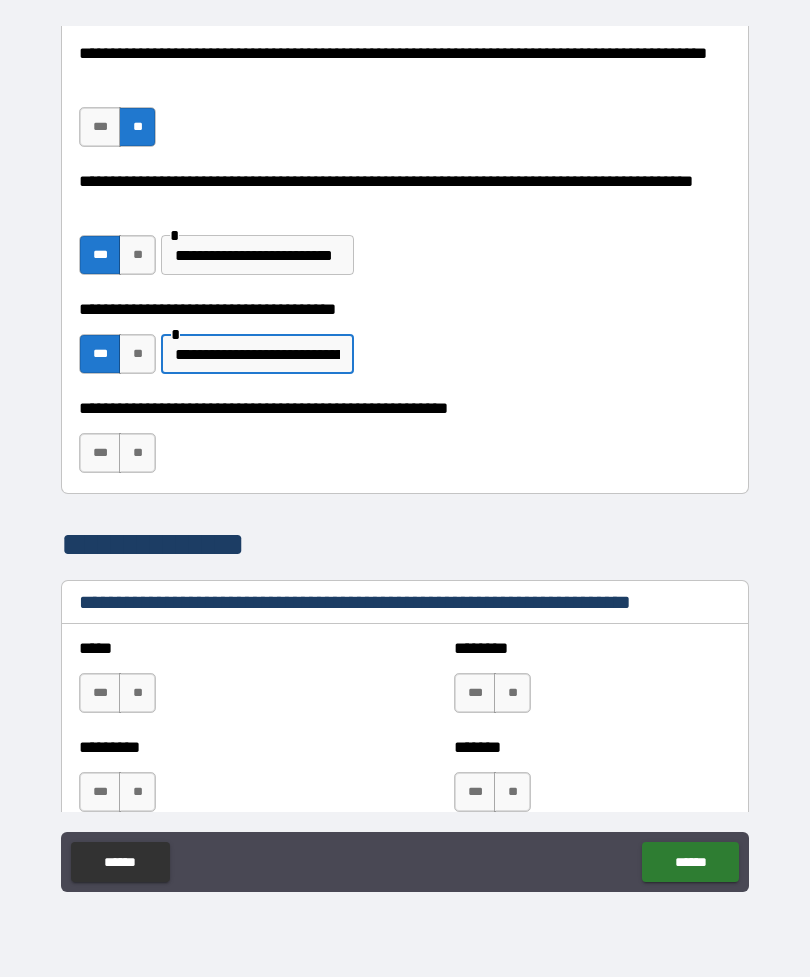 type on "**********" 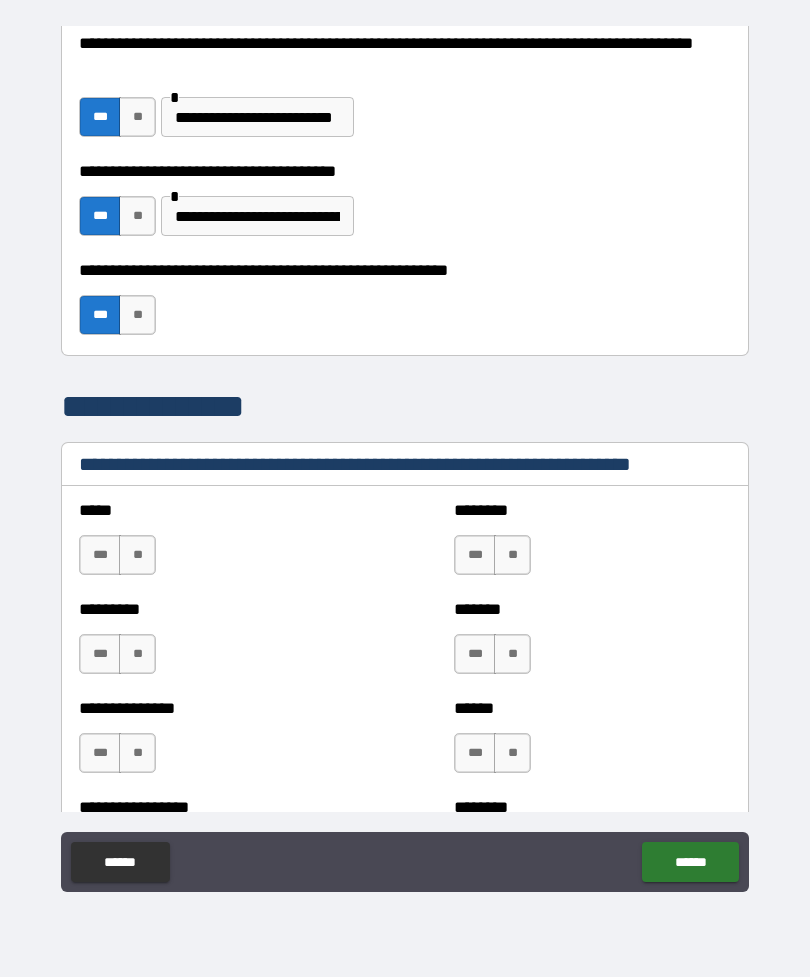 scroll, scrollTop: 1166, scrollLeft: 0, axis: vertical 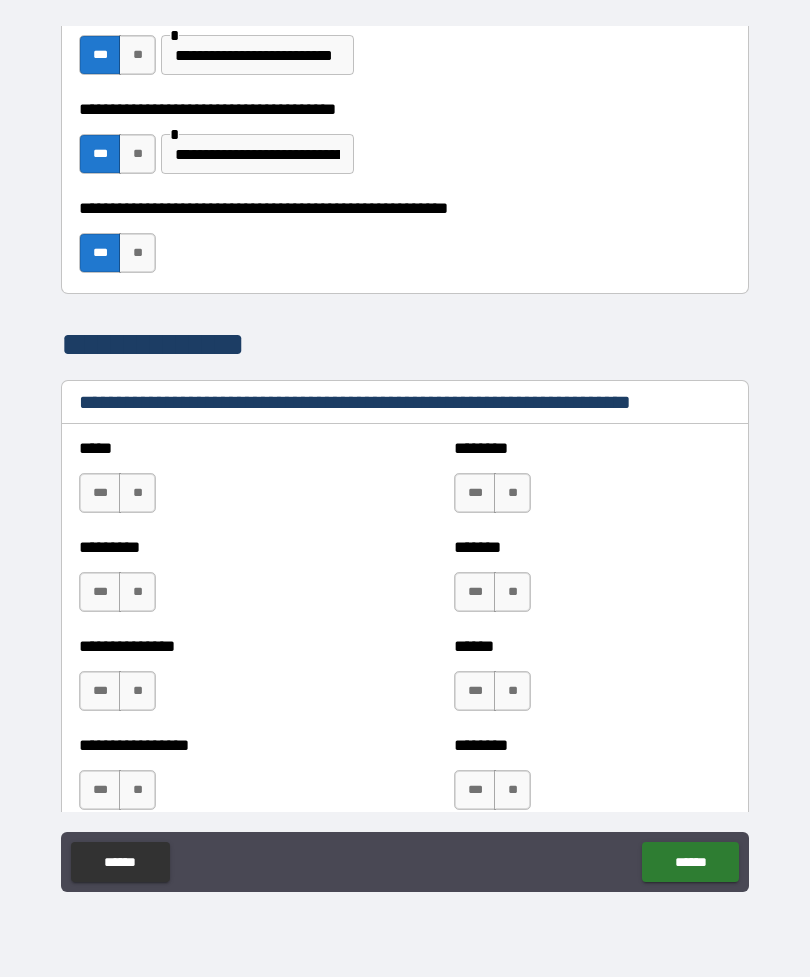 click on "**" at bounding box center [137, 493] 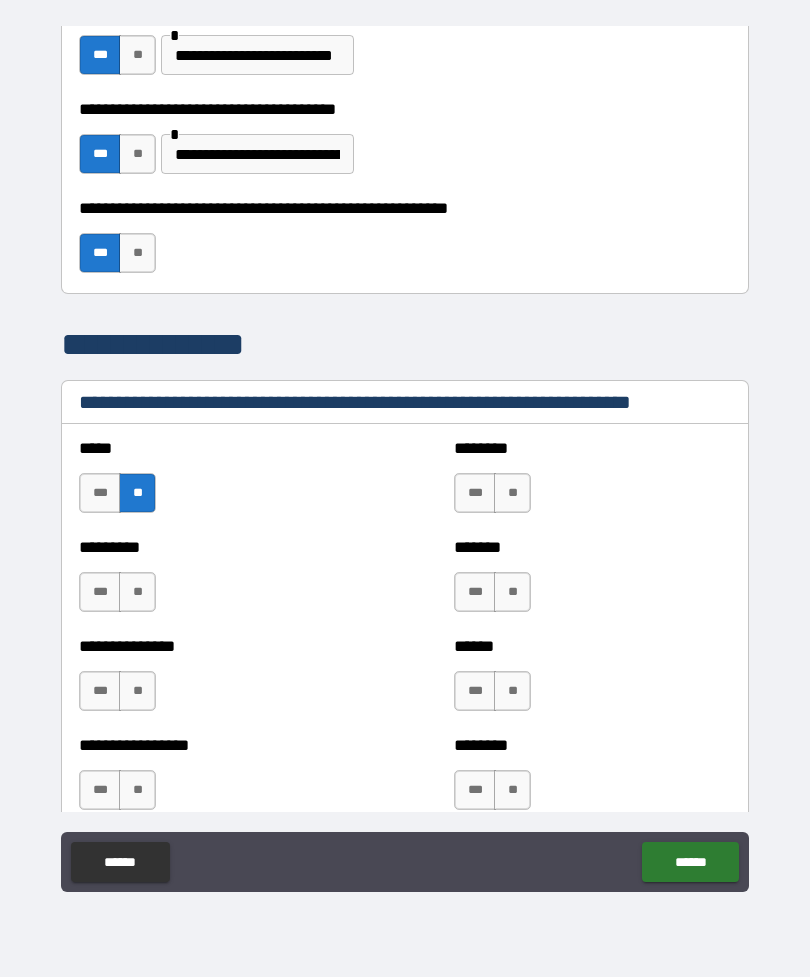 click on "**" at bounding box center [137, 592] 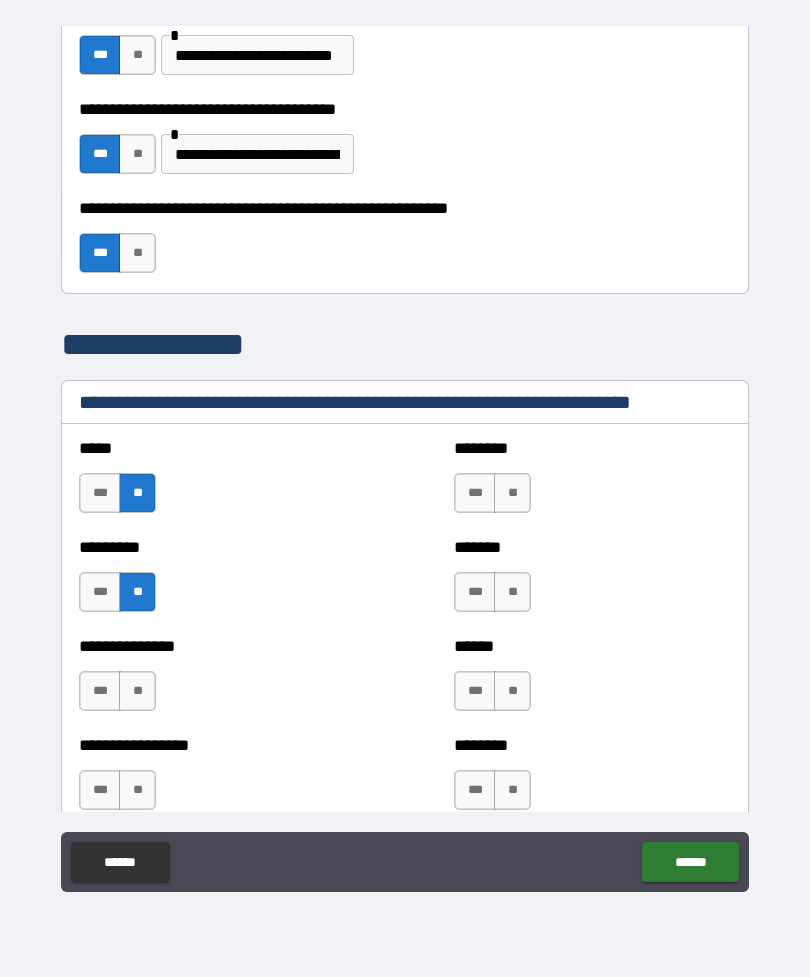 click on "**" at bounding box center (137, 691) 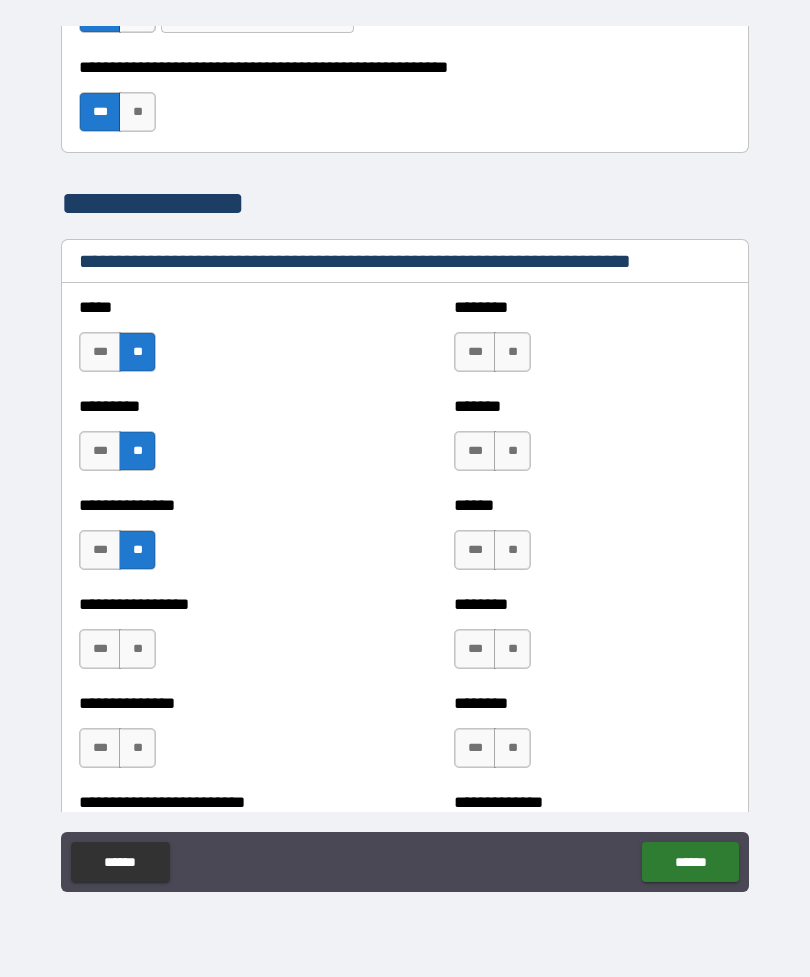 scroll, scrollTop: 1385, scrollLeft: 0, axis: vertical 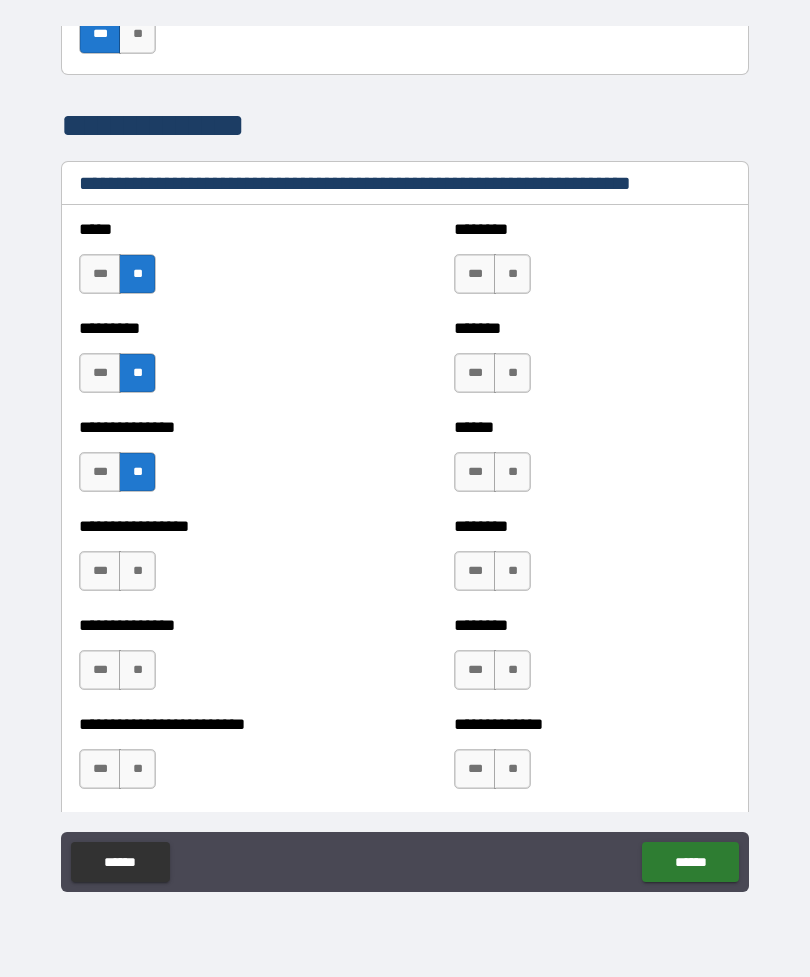 click on "**" at bounding box center (137, 571) 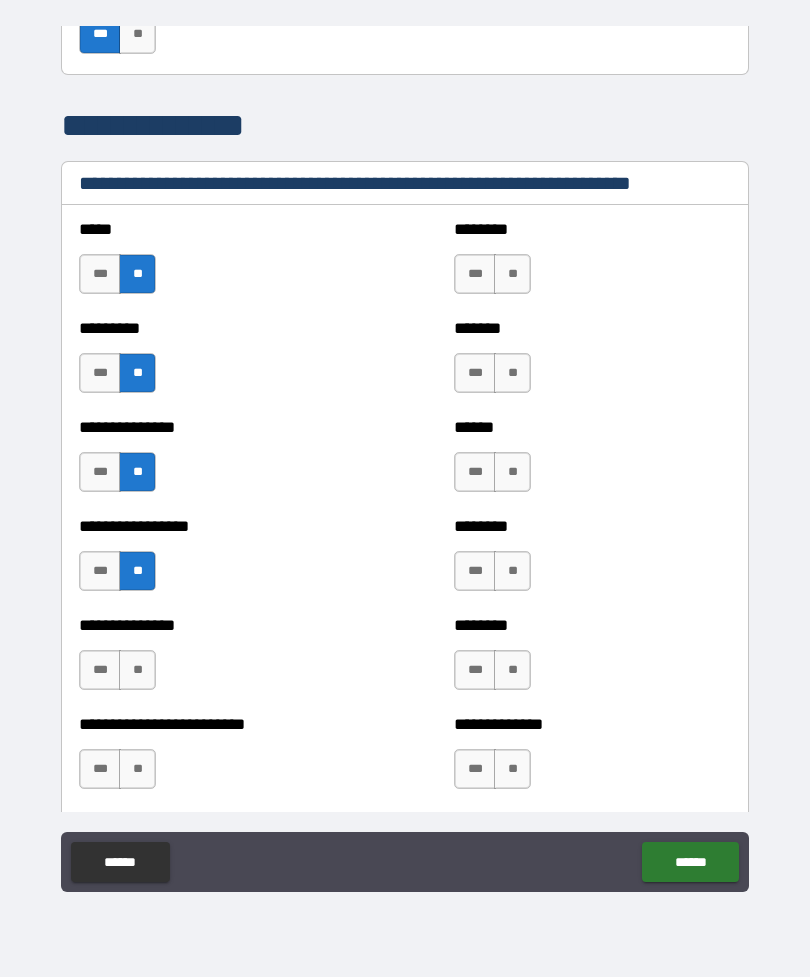 click on "**" at bounding box center [137, 670] 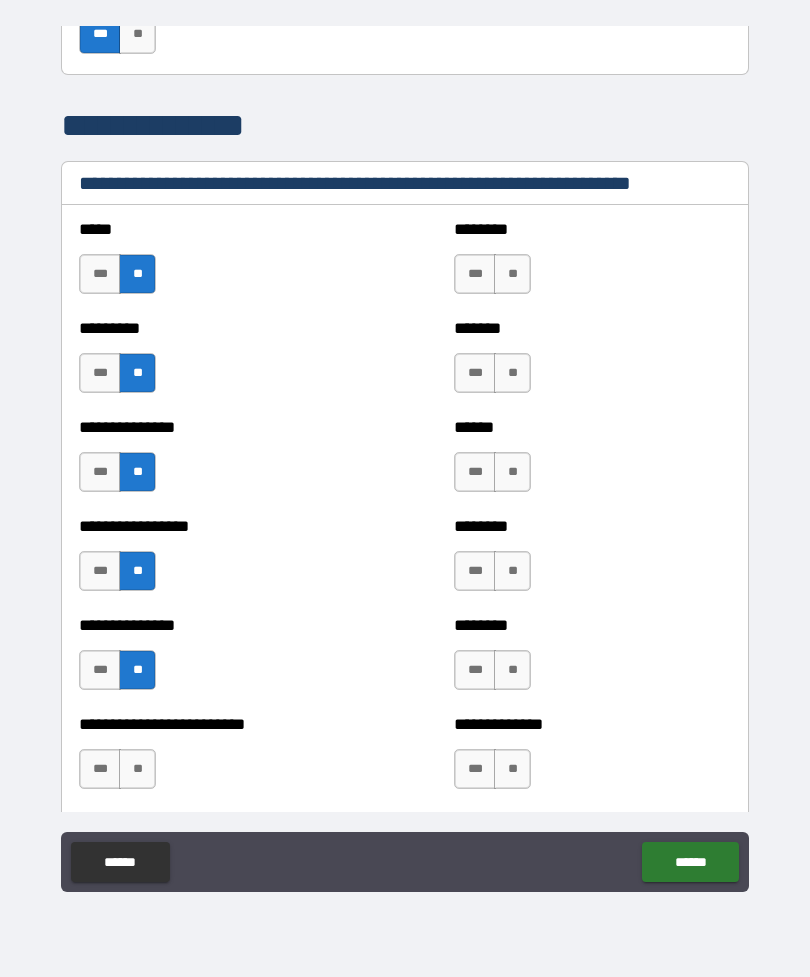 click on "**" at bounding box center (137, 769) 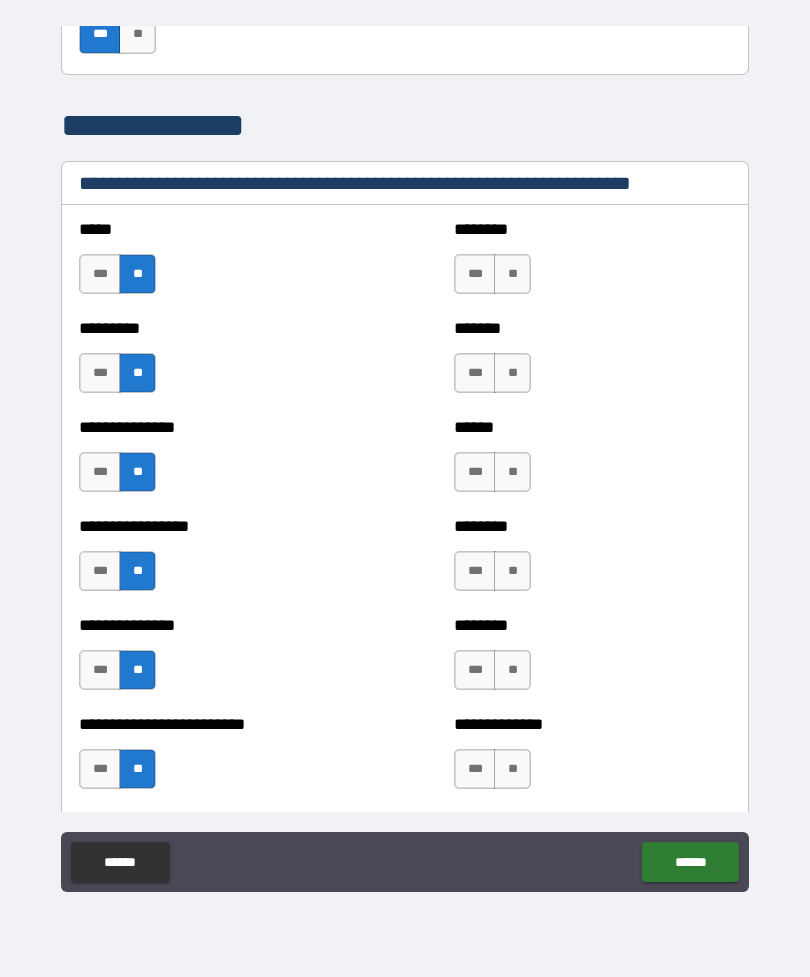 click on "**" at bounding box center [512, 769] 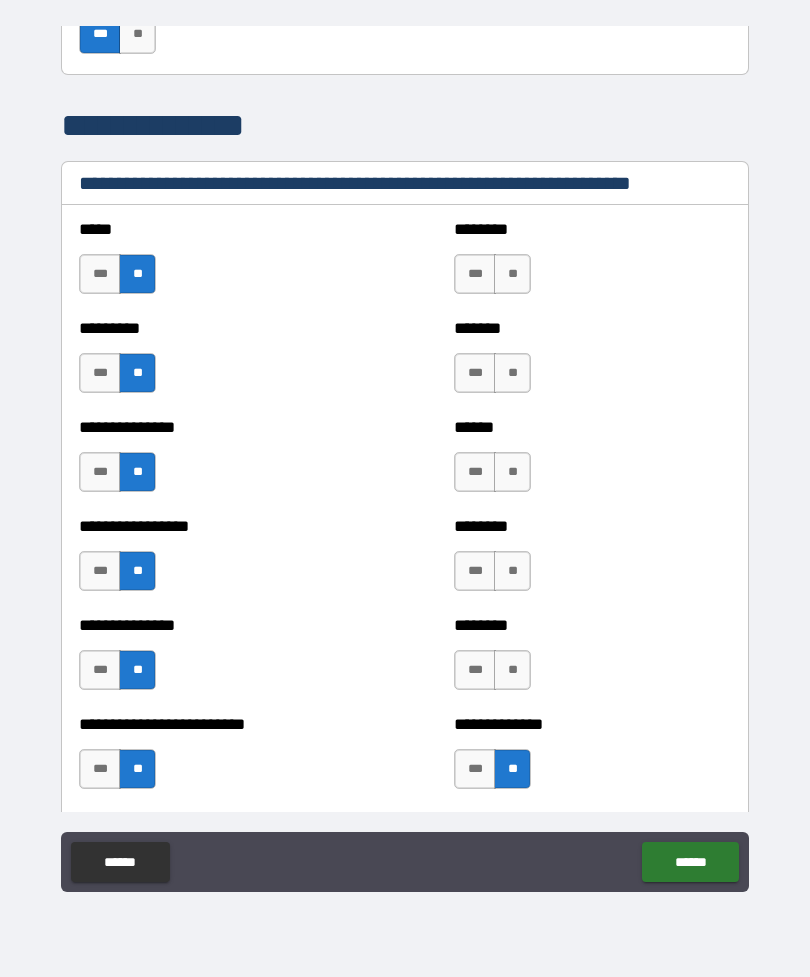 click on "***" at bounding box center [475, 670] 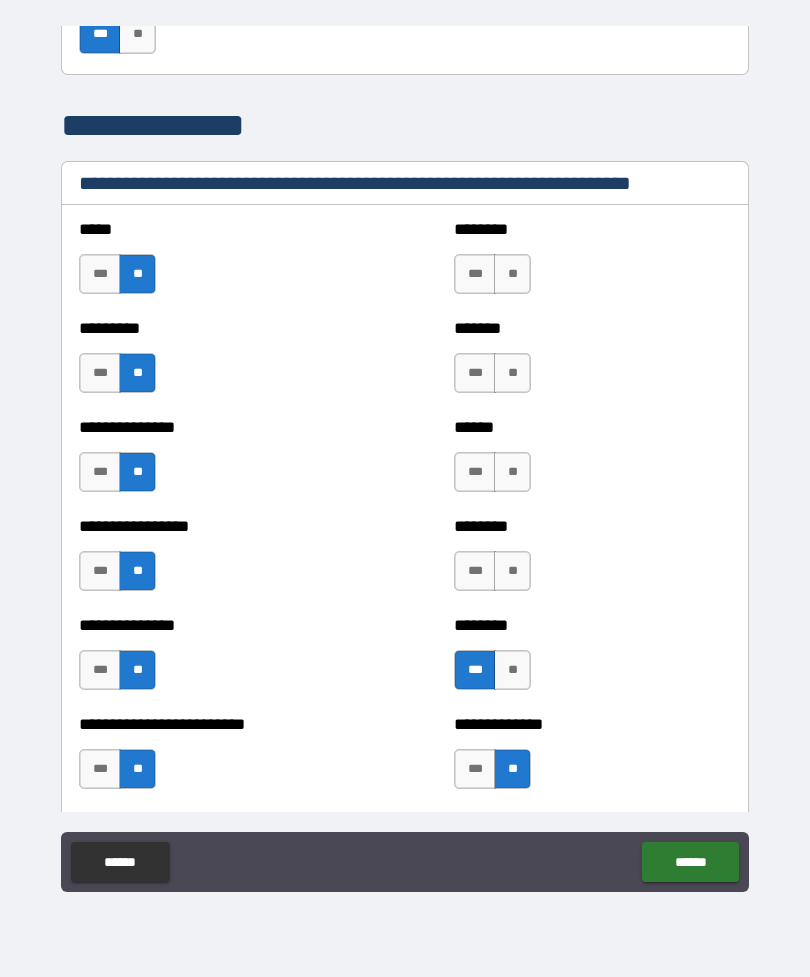 click on "**" at bounding box center (512, 571) 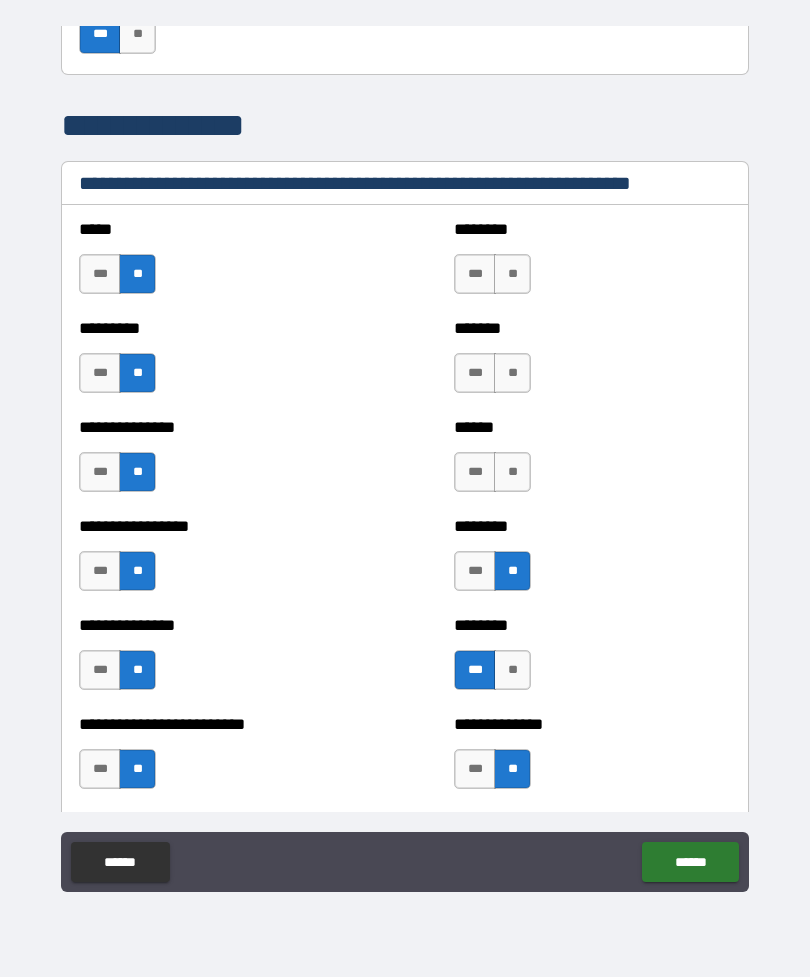 click on "**" at bounding box center (512, 472) 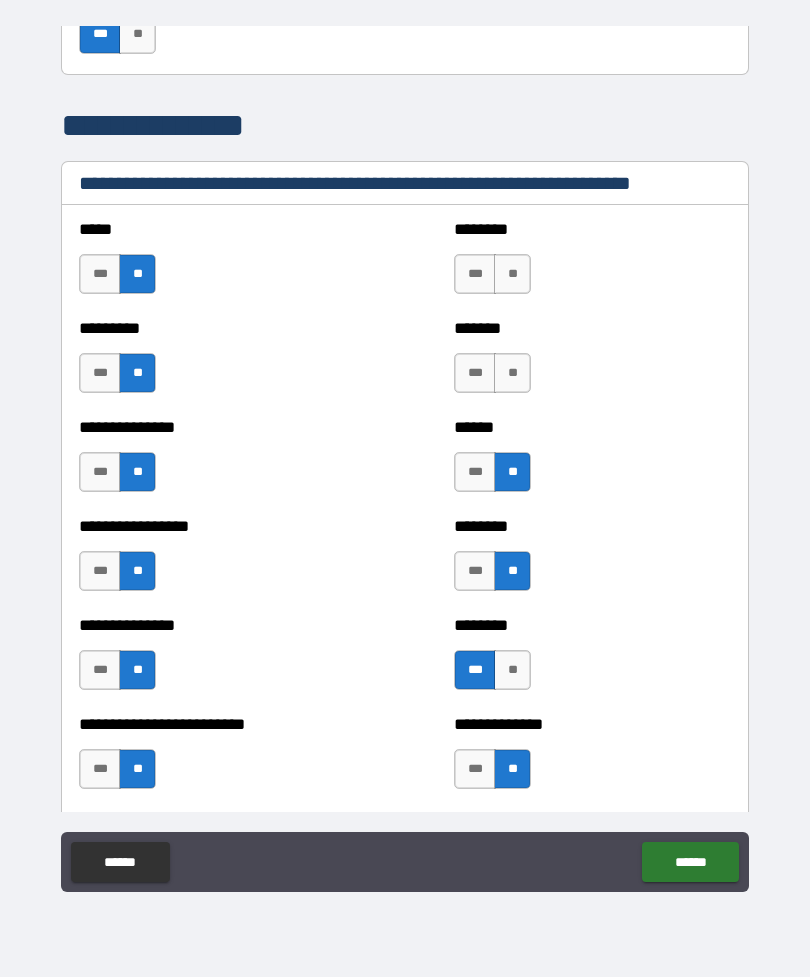 click on "**" at bounding box center (512, 373) 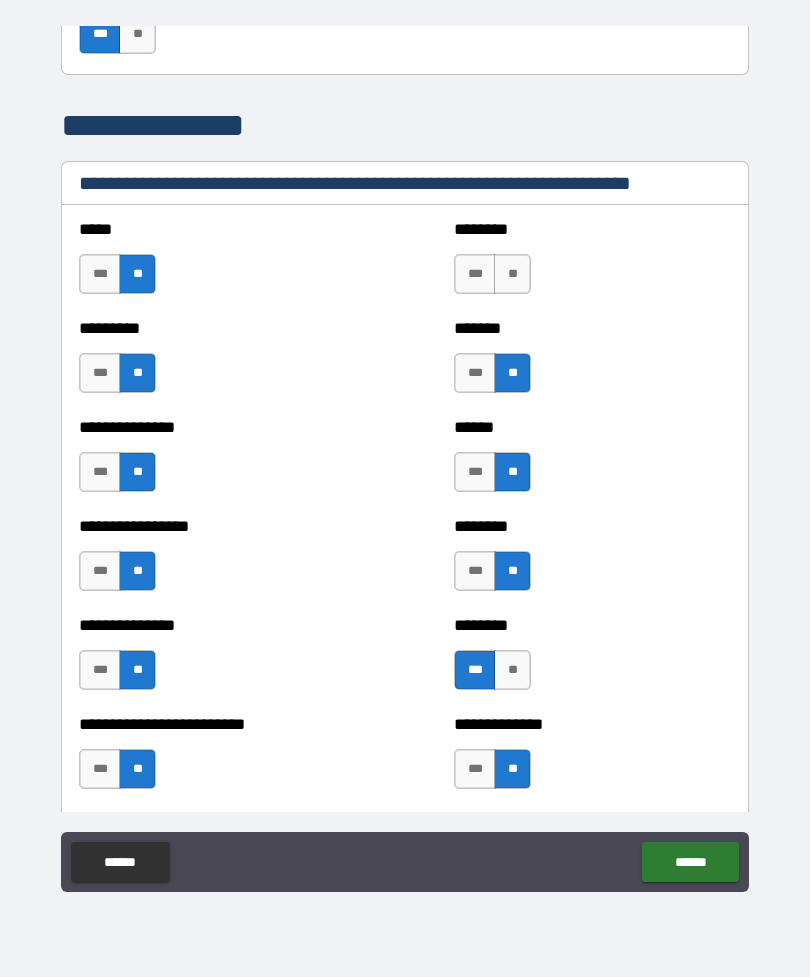 click on "**" at bounding box center [512, 274] 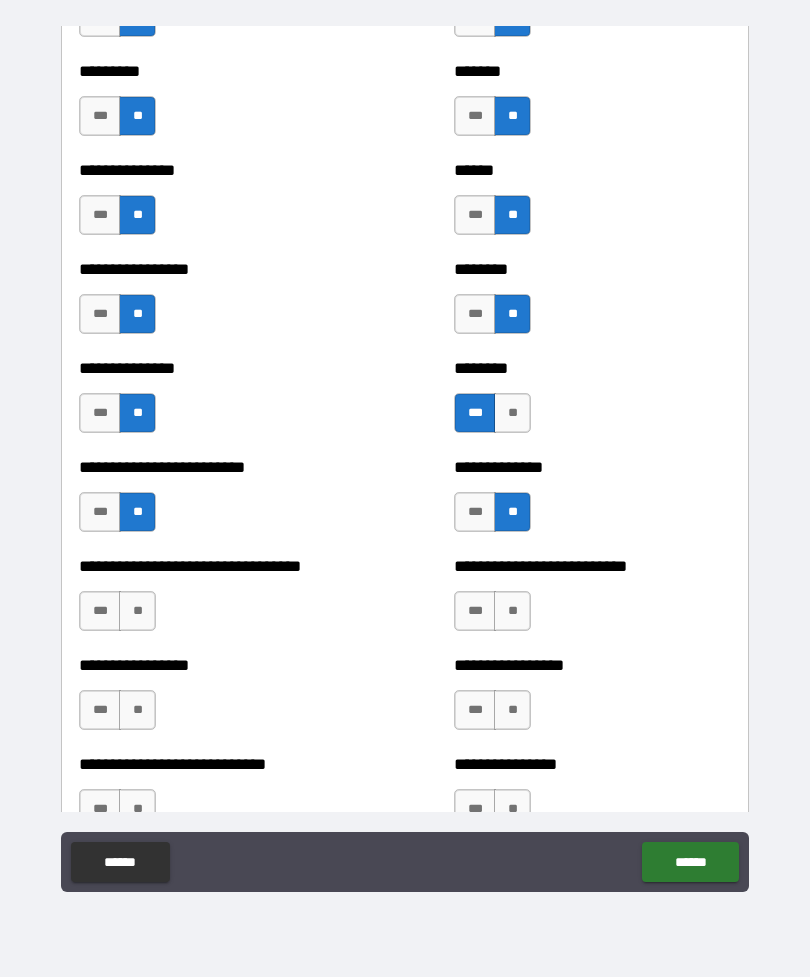 scroll, scrollTop: 1661, scrollLeft: 0, axis: vertical 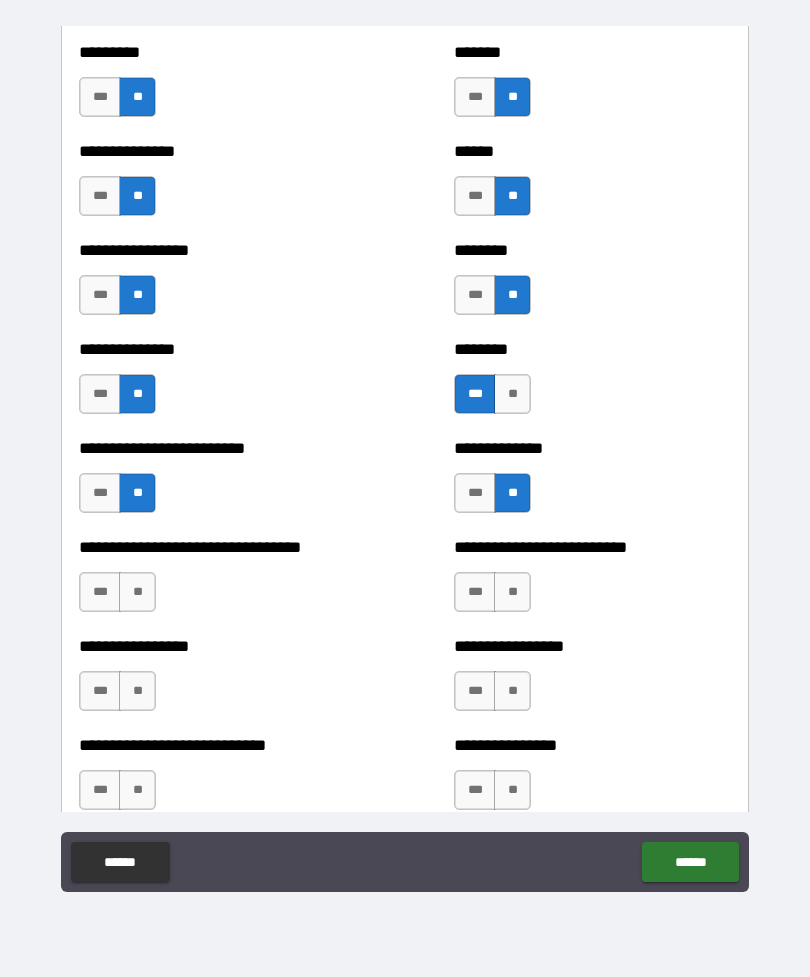 click on "**" at bounding box center [512, 592] 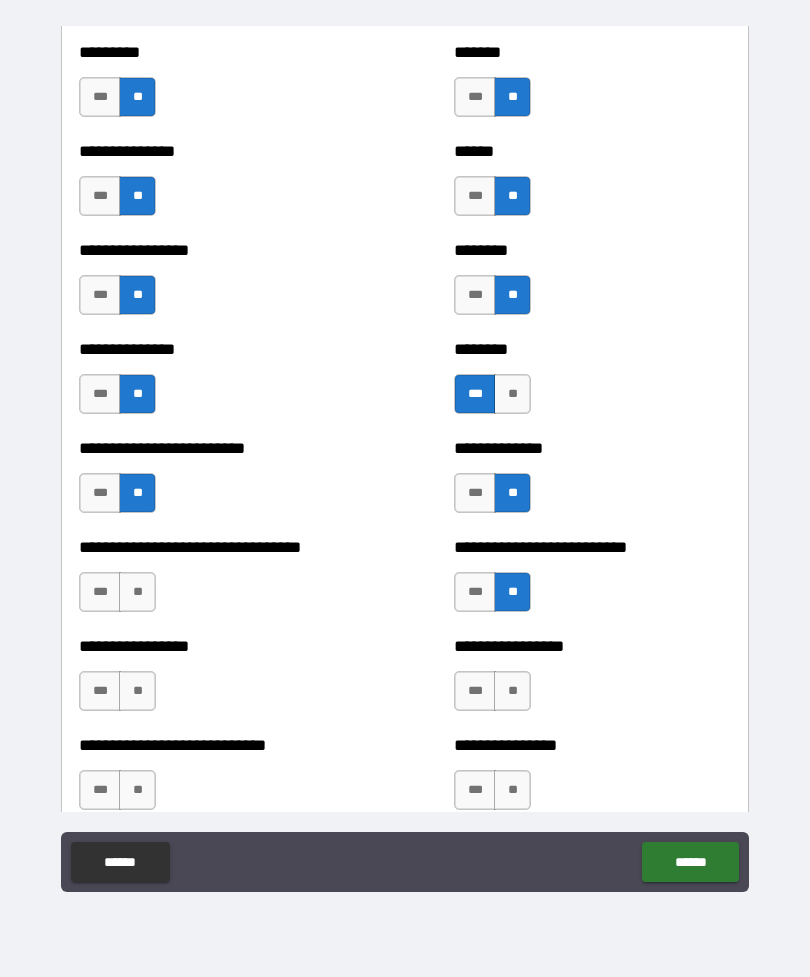 click on "**" at bounding box center (512, 691) 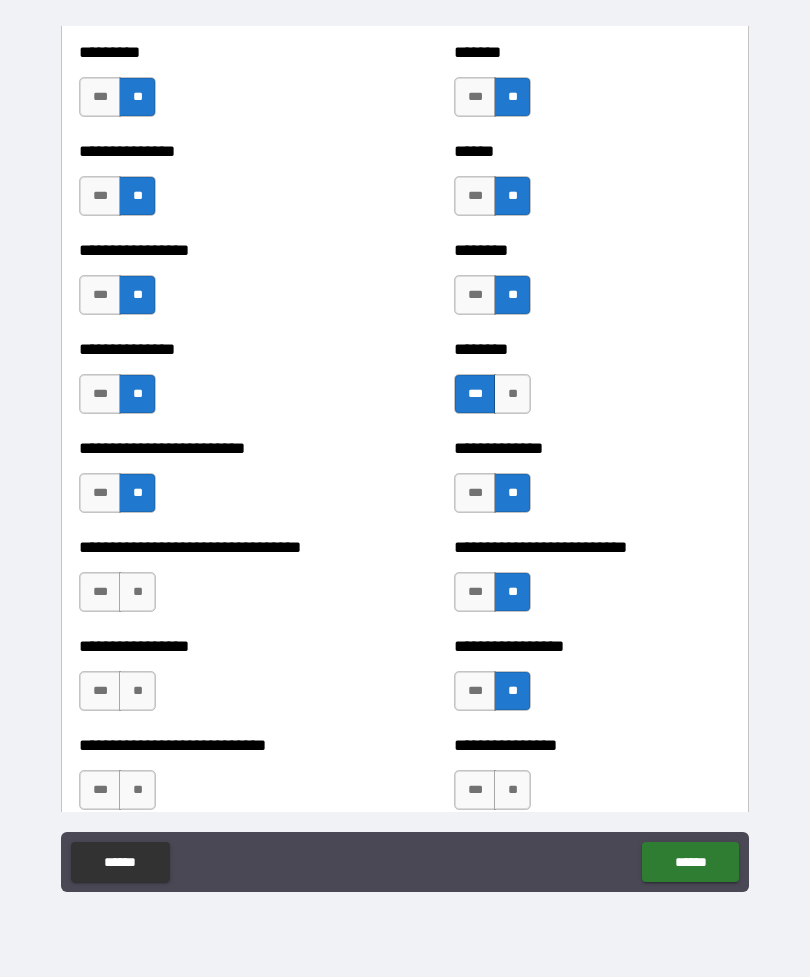click on "**" at bounding box center (512, 790) 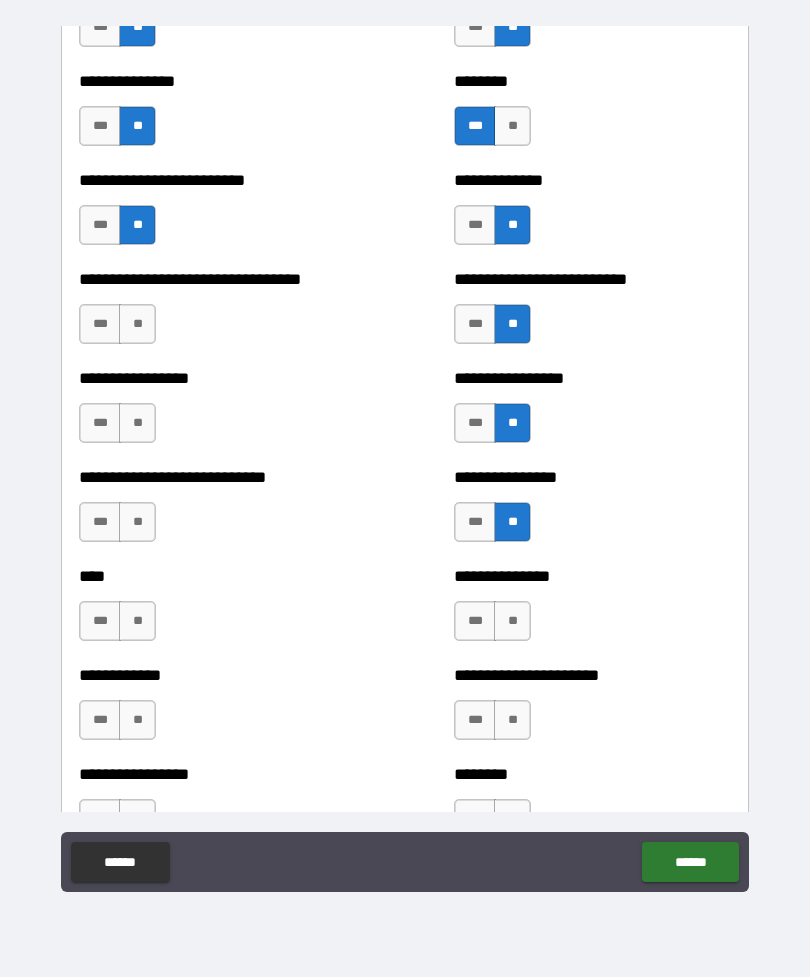 scroll, scrollTop: 1961, scrollLeft: 0, axis: vertical 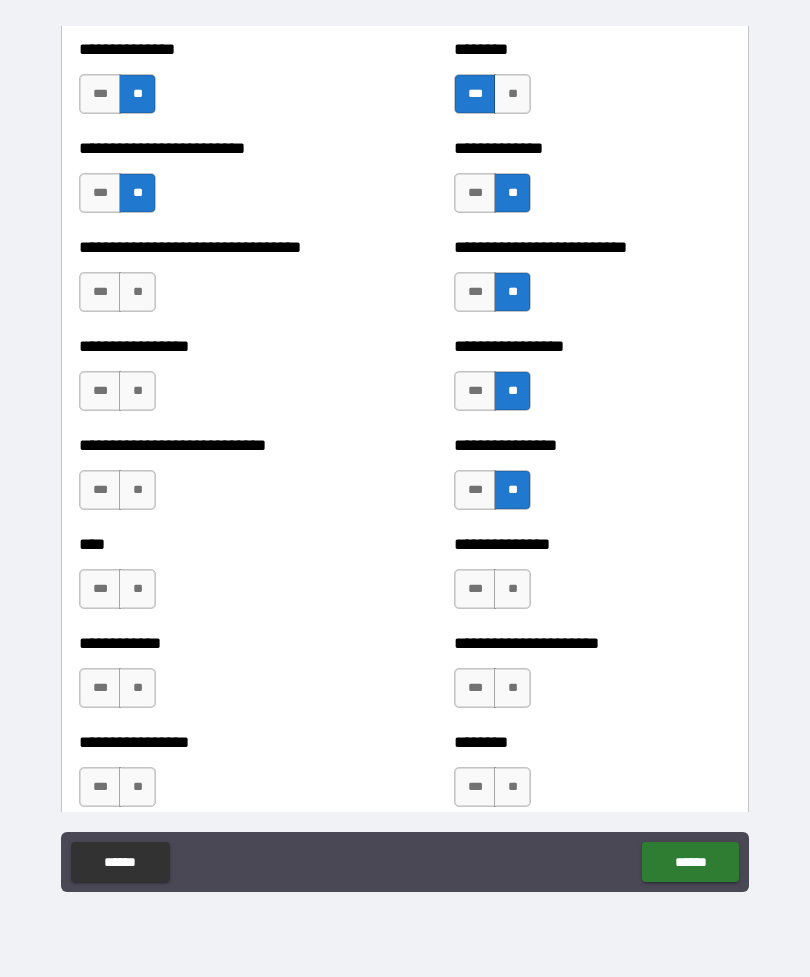 click on "**" at bounding box center (512, 589) 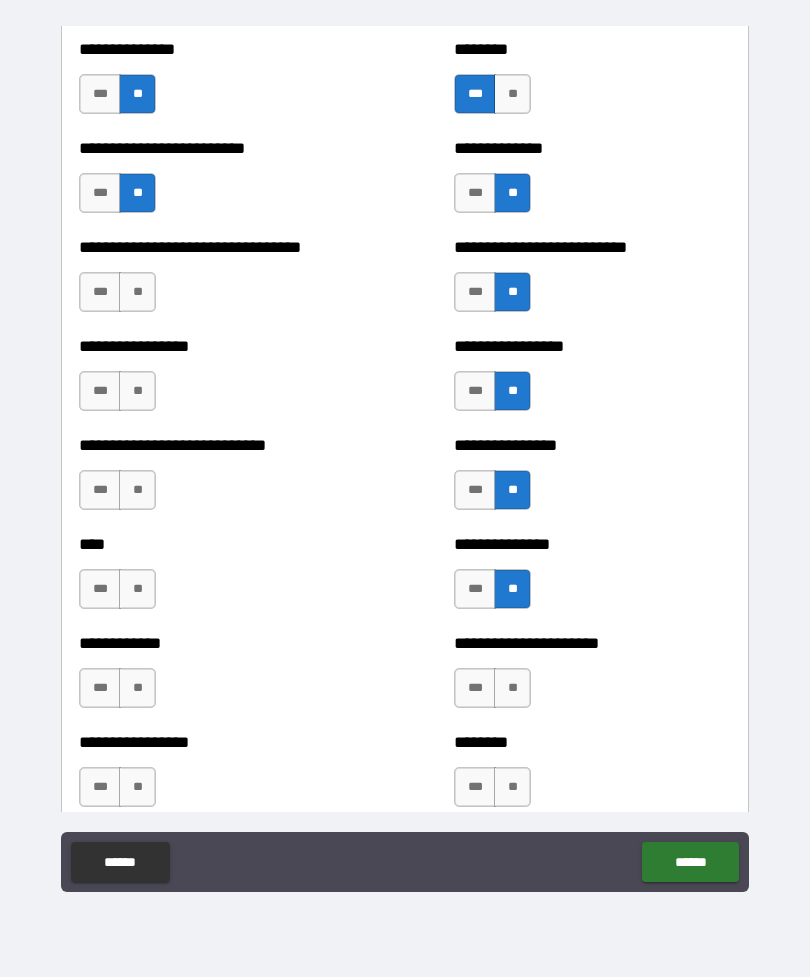 click on "**" at bounding box center [512, 688] 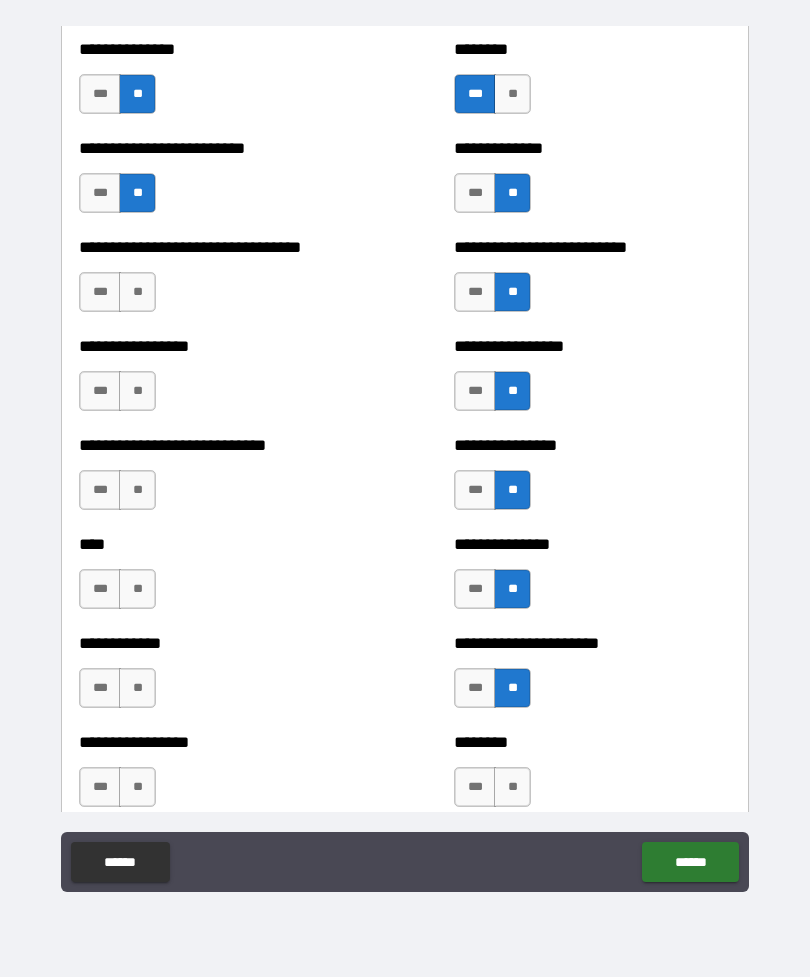 click on "**" at bounding box center (512, 787) 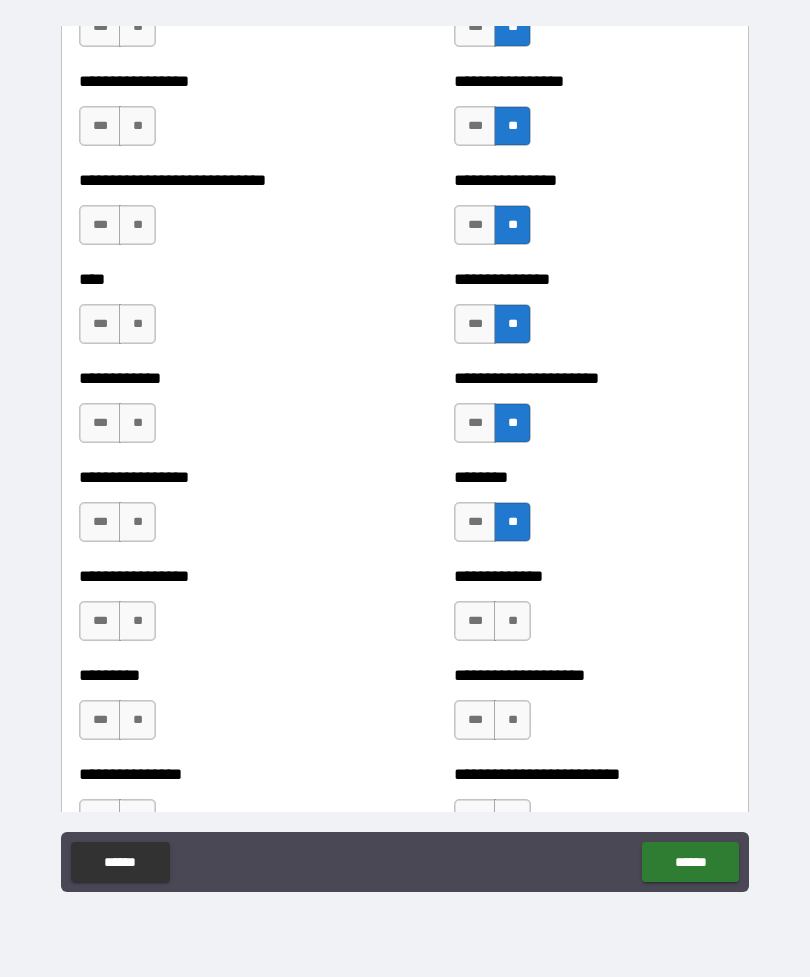 scroll, scrollTop: 2227, scrollLeft: 0, axis: vertical 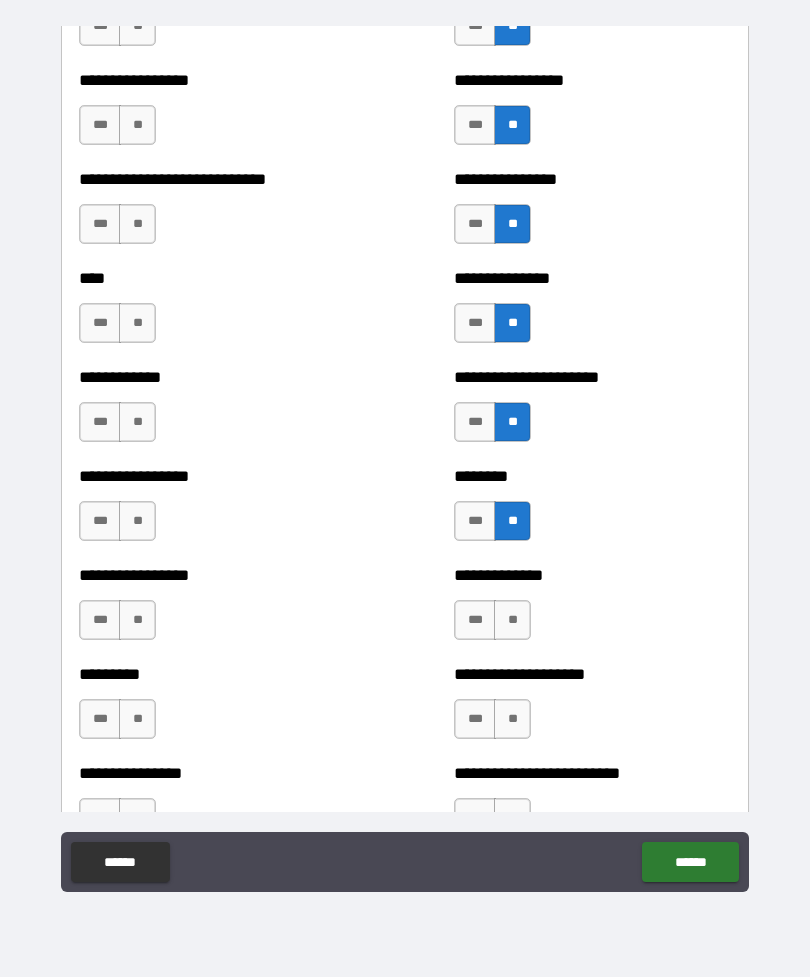 click on "**" at bounding box center (512, 620) 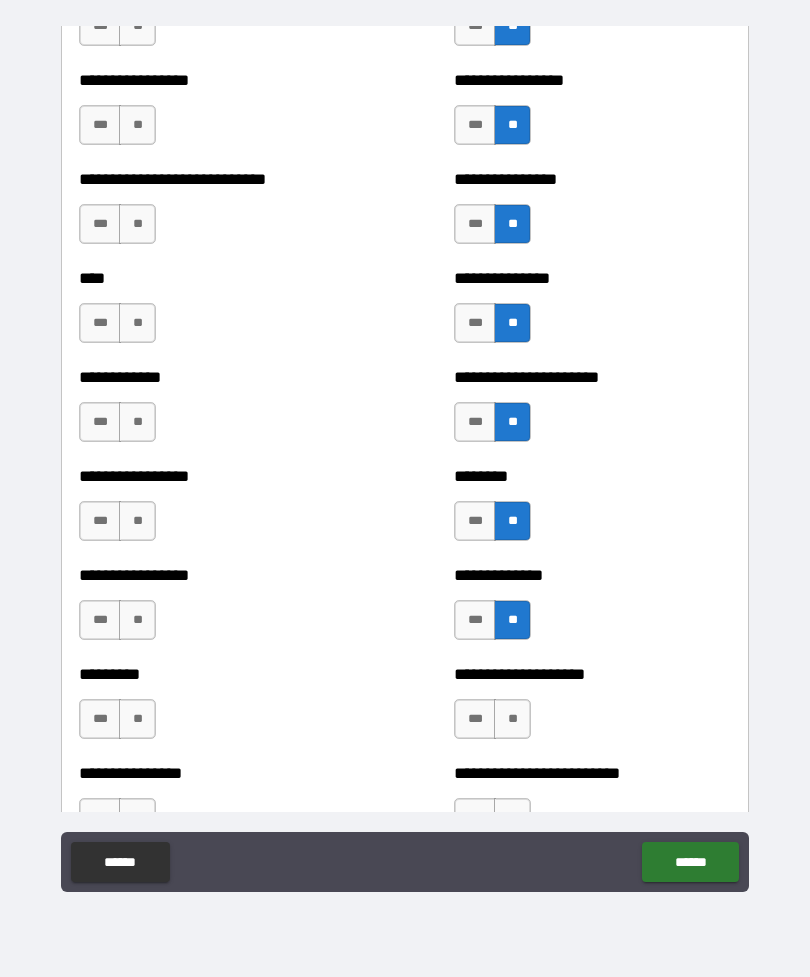 click on "**" at bounding box center [512, 719] 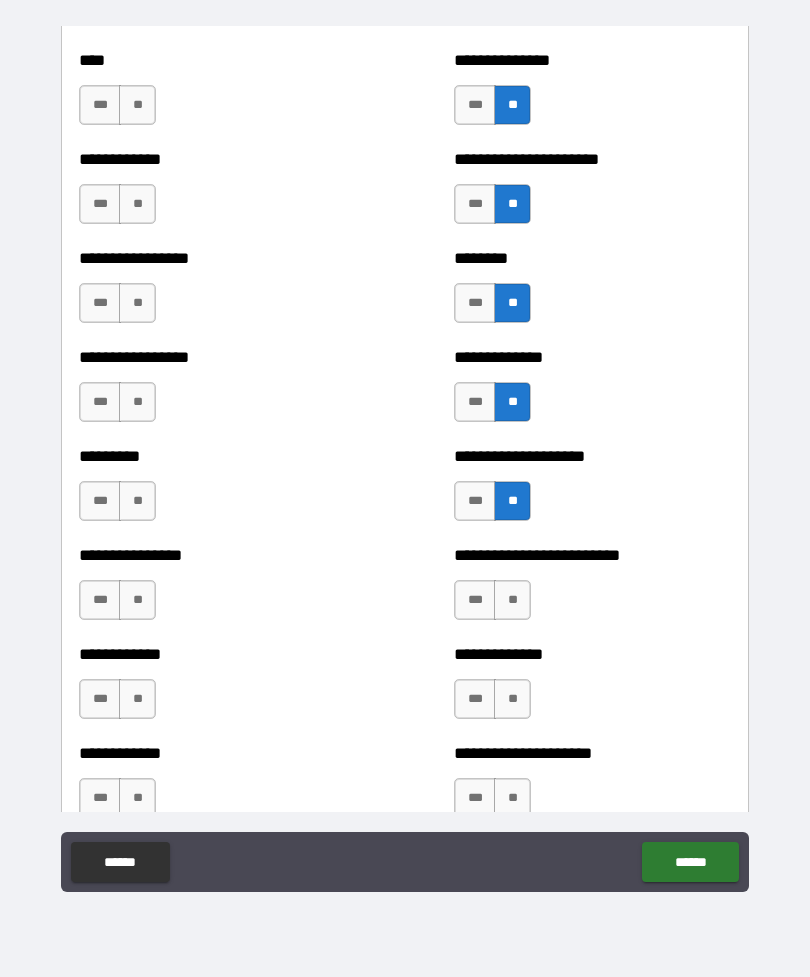 scroll, scrollTop: 2463, scrollLeft: 0, axis: vertical 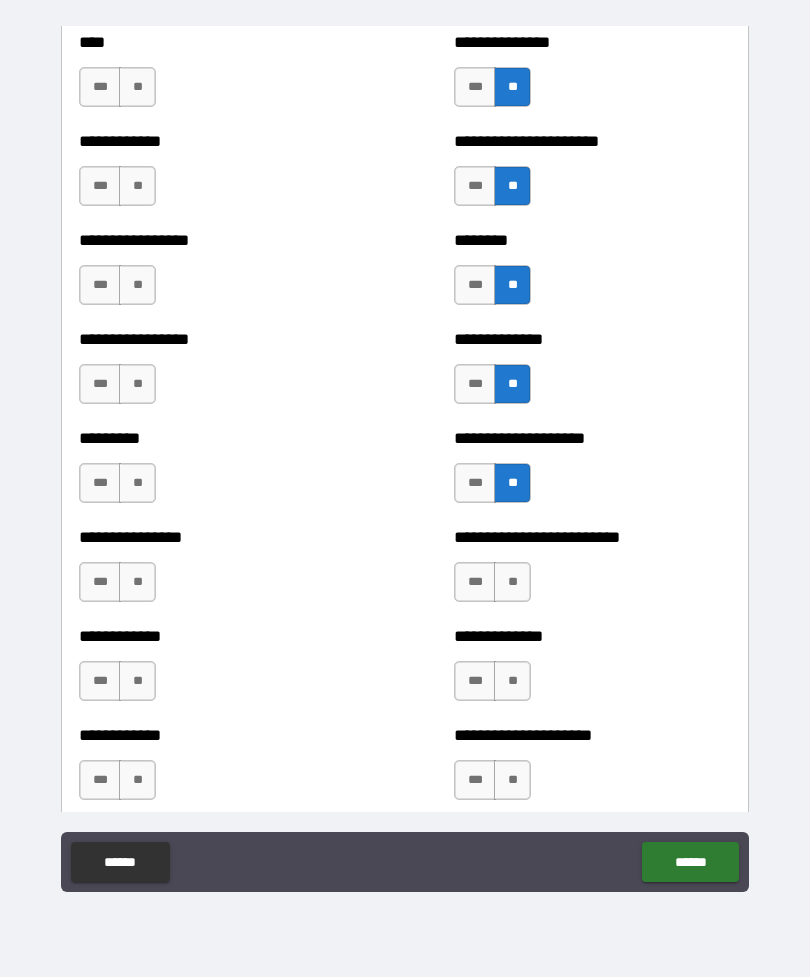 click on "**" at bounding box center (512, 582) 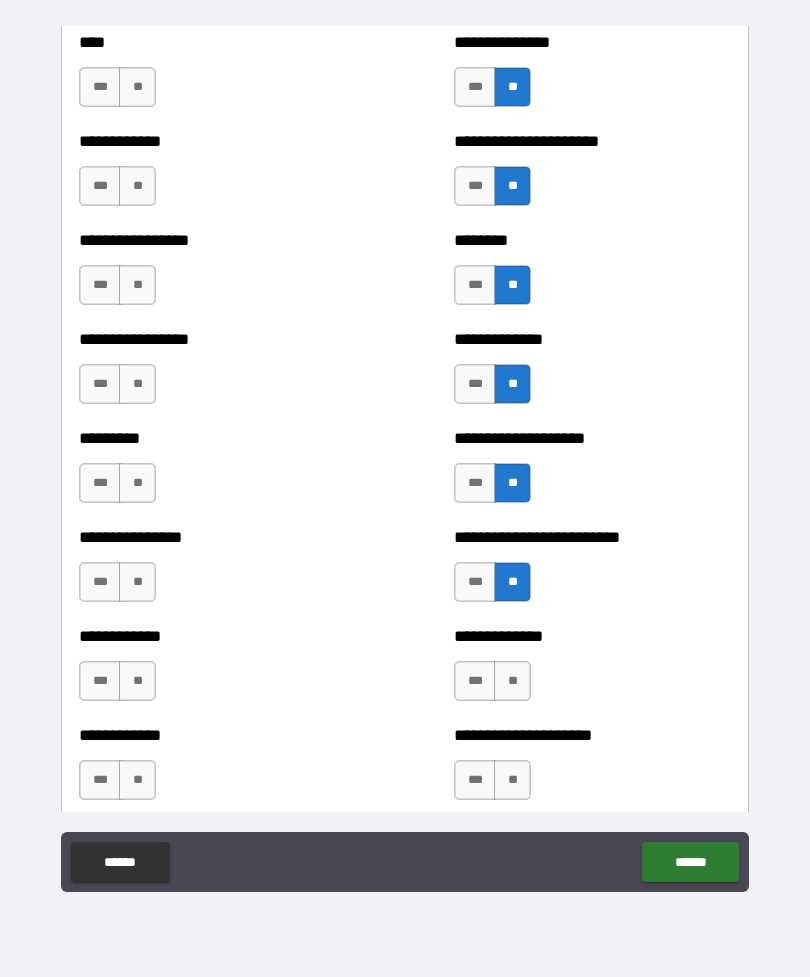 click on "**" at bounding box center [512, 681] 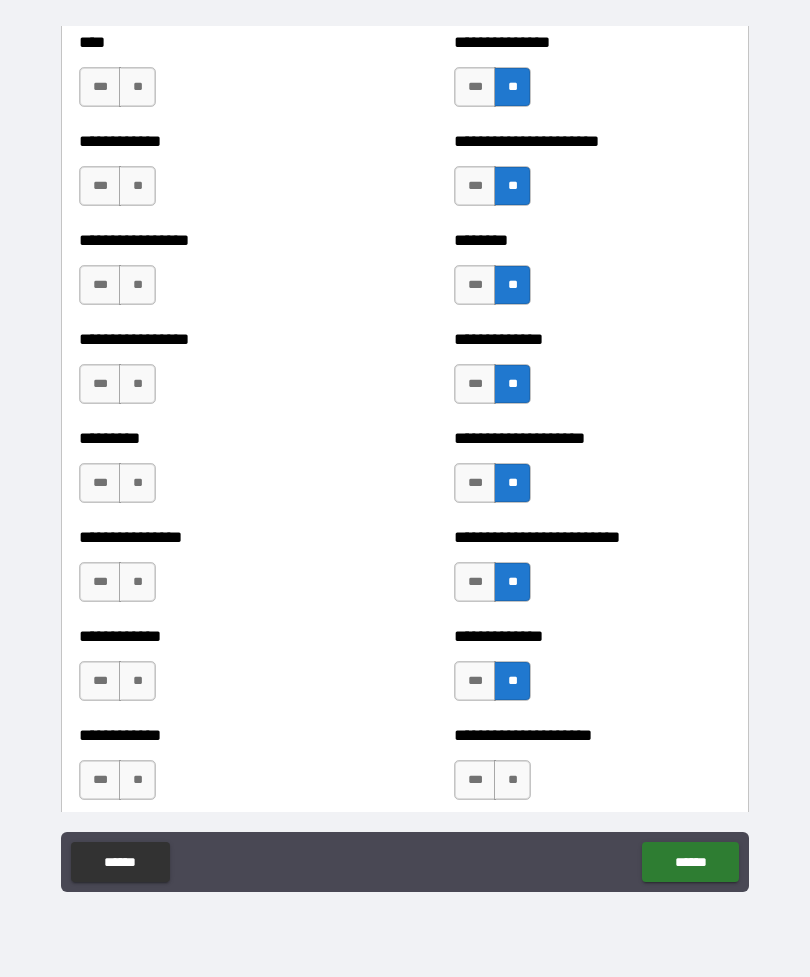 click on "**" at bounding box center [512, 780] 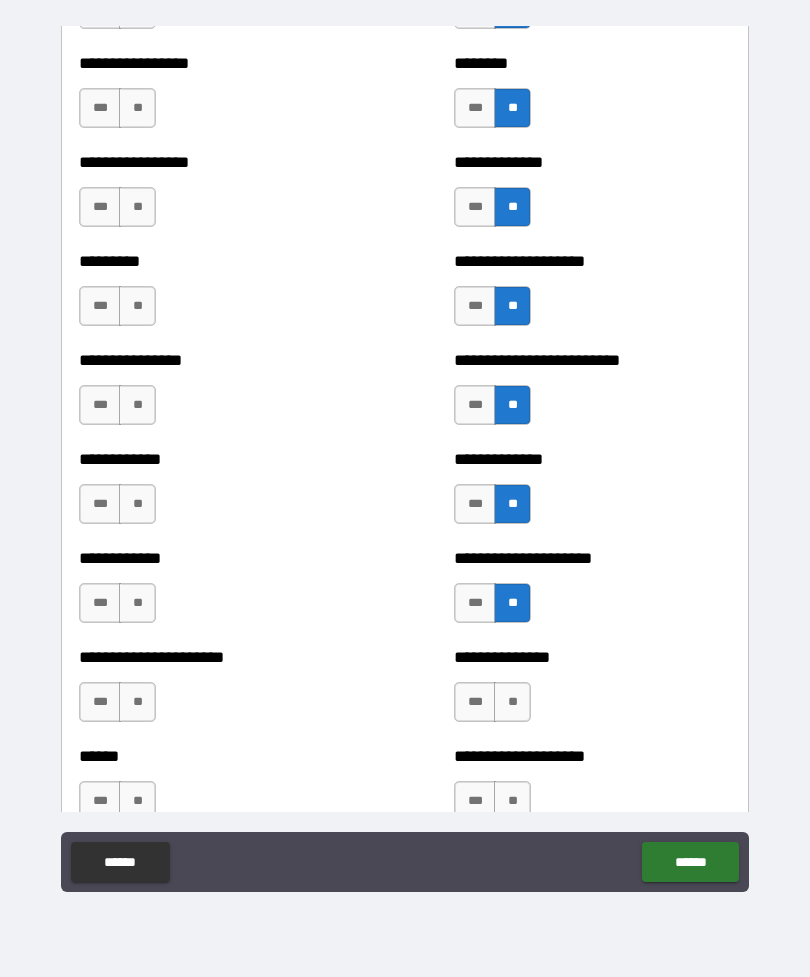 scroll, scrollTop: 2644, scrollLeft: 0, axis: vertical 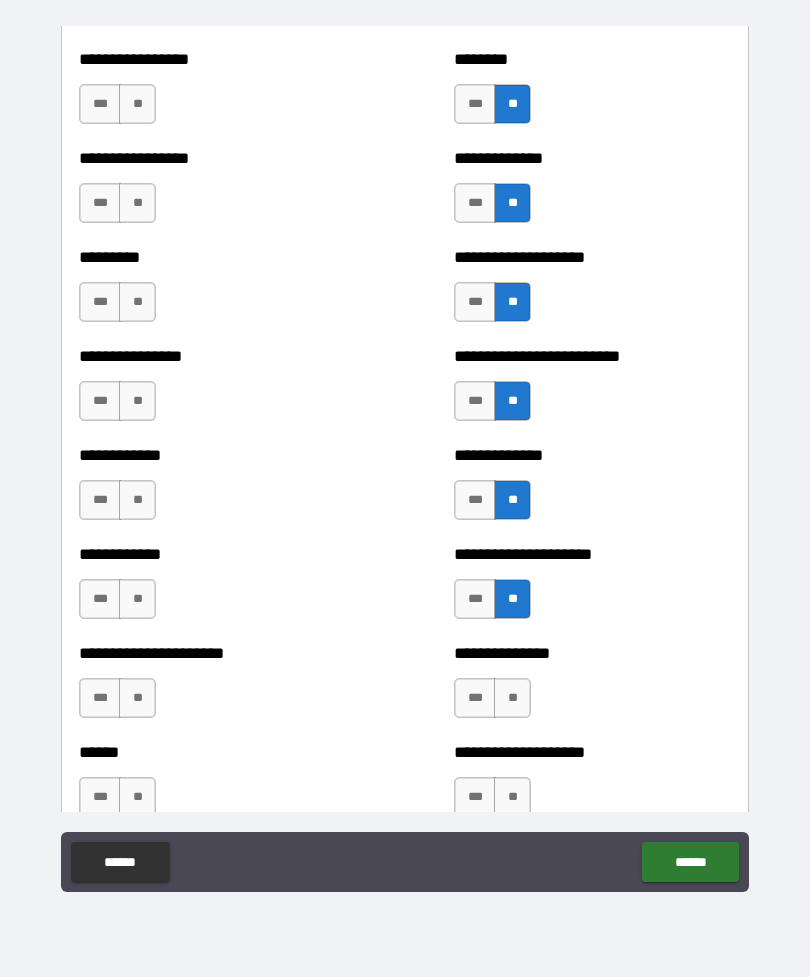 click on "**" at bounding box center [512, 698] 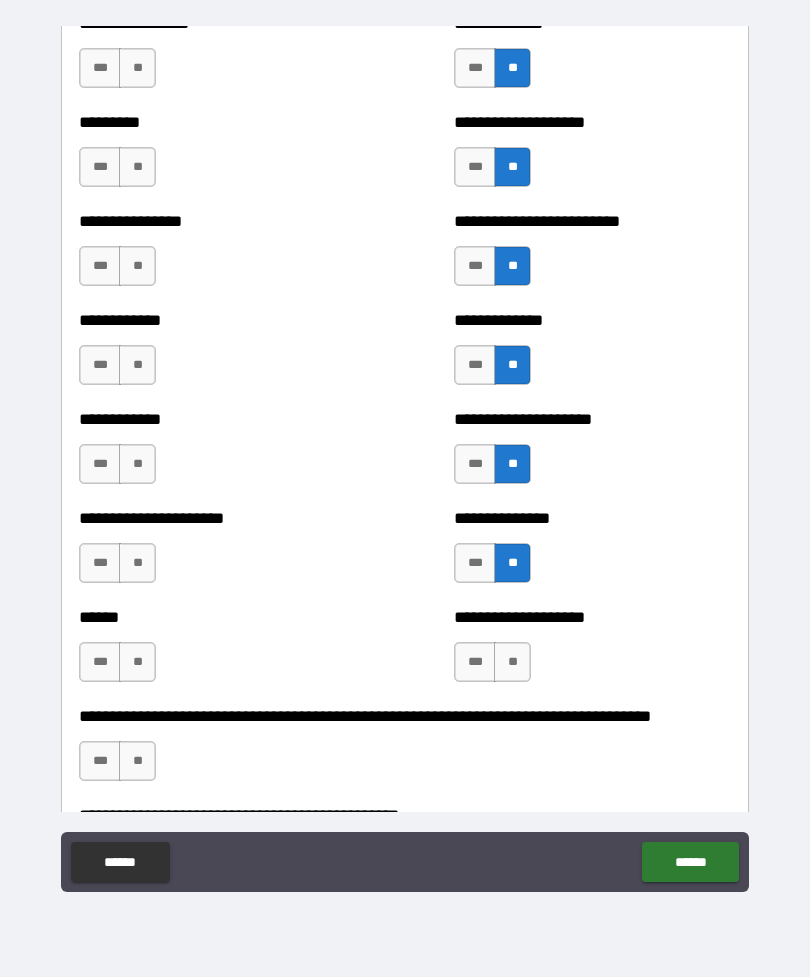 scroll, scrollTop: 2788, scrollLeft: 0, axis: vertical 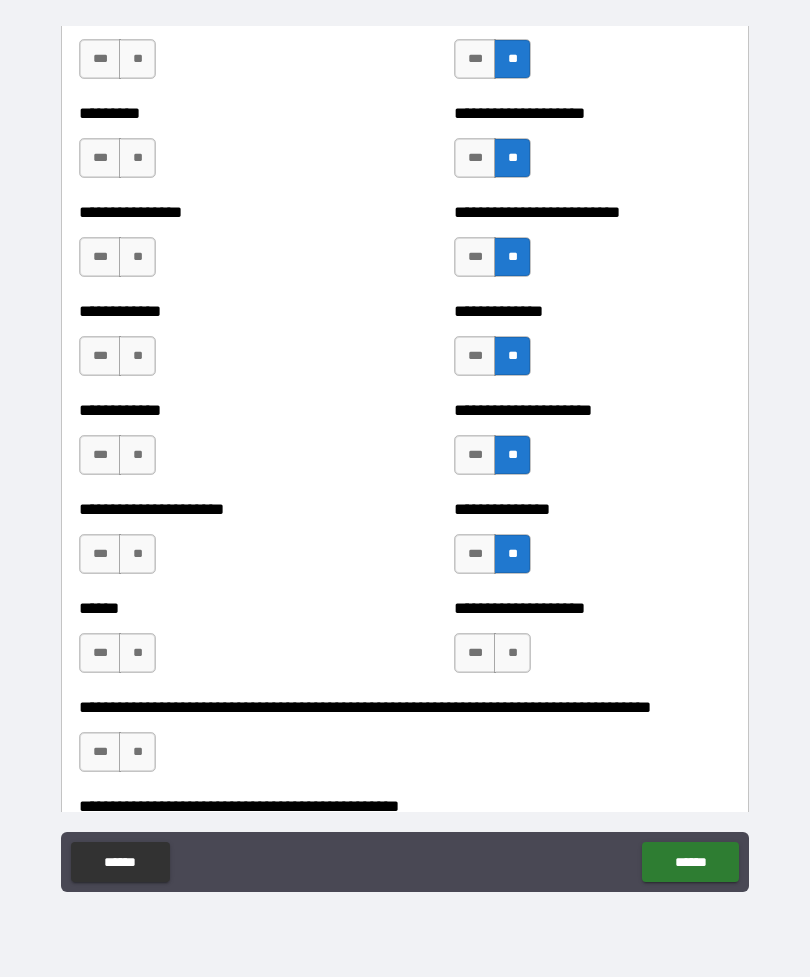 click on "**" at bounding box center [512, 653] 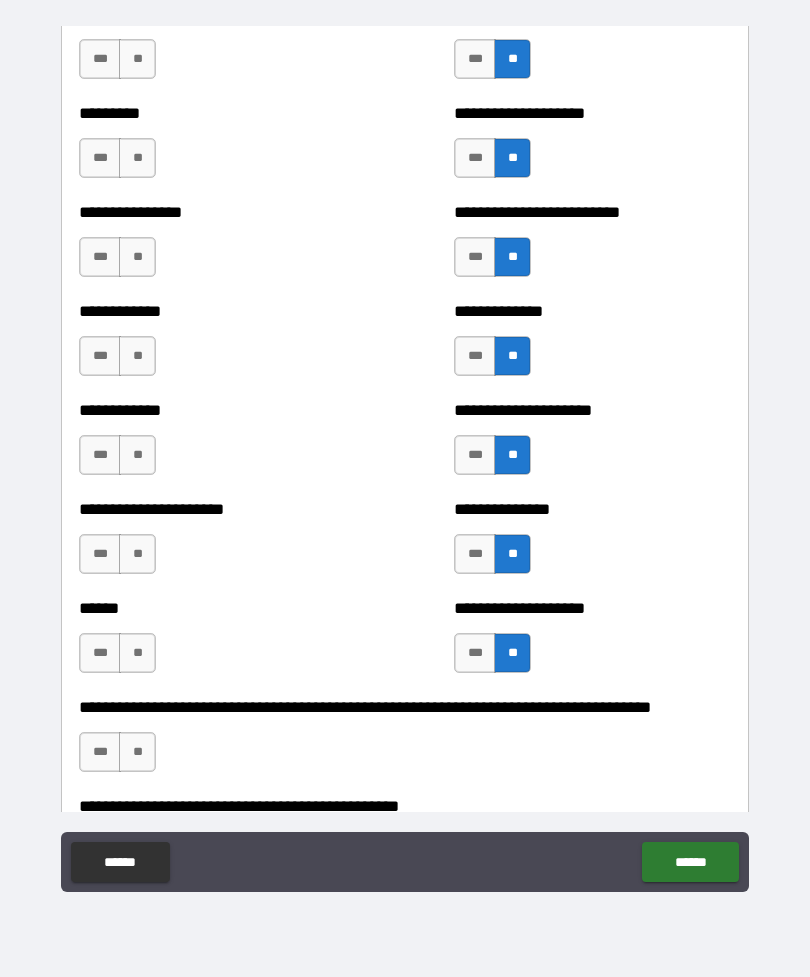 click on "**" at bounding box center (137, 653) 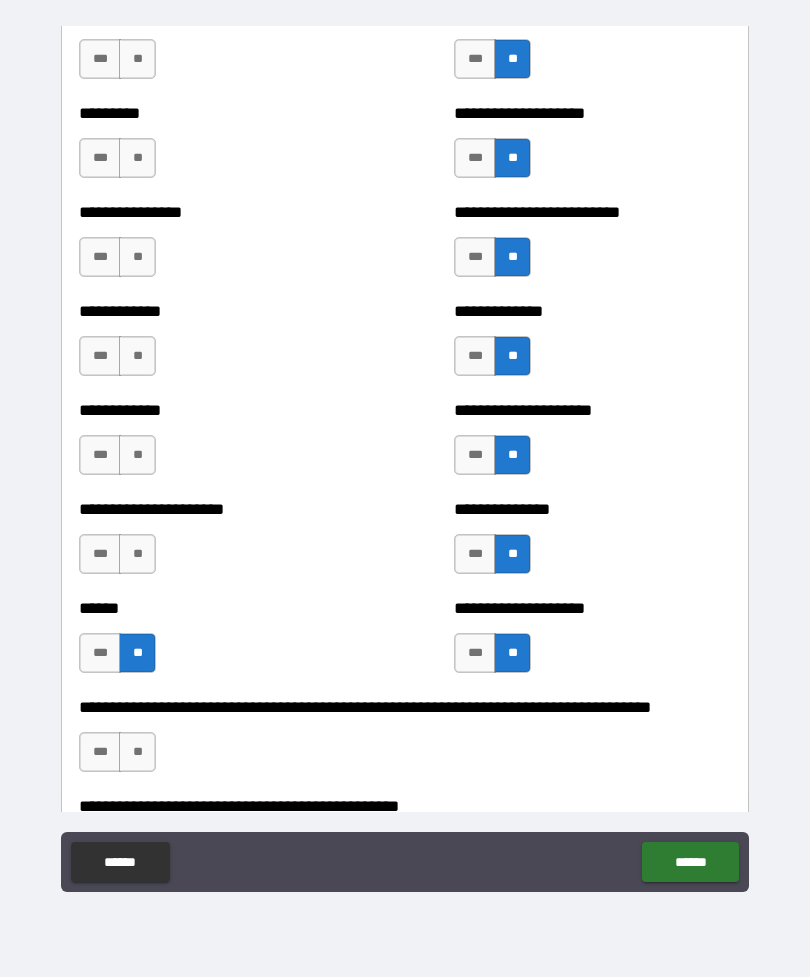 click on "**" at bounding box center (137, 554) 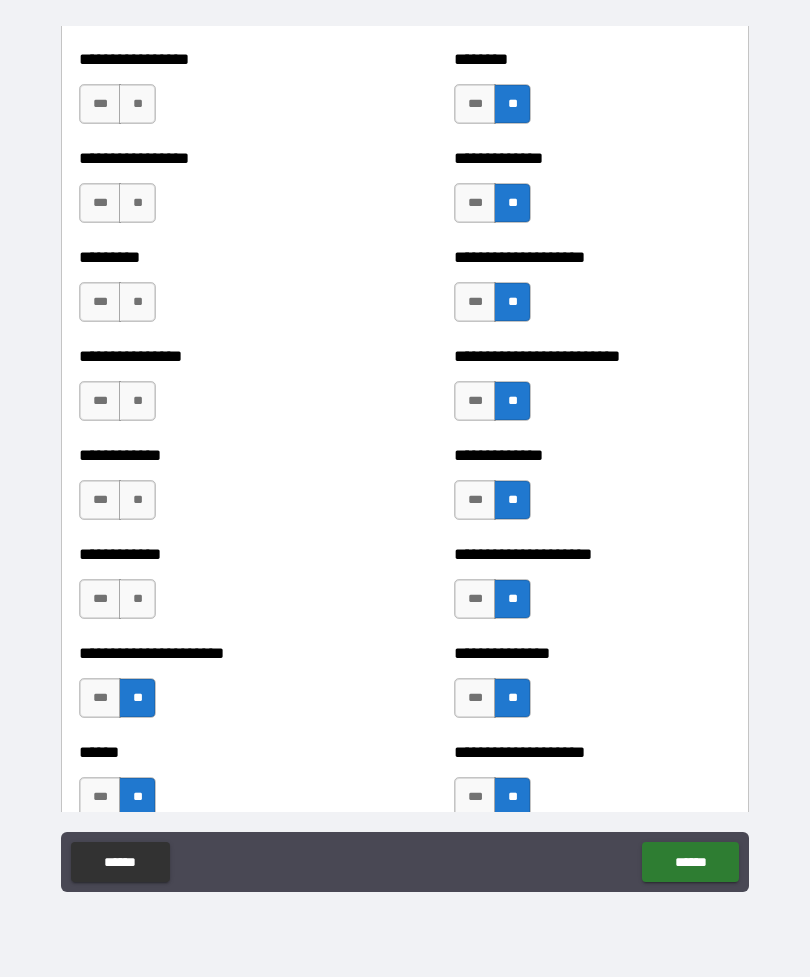 scroll, scrollTop: 2612, scrollLeft: 0, axis: vertical 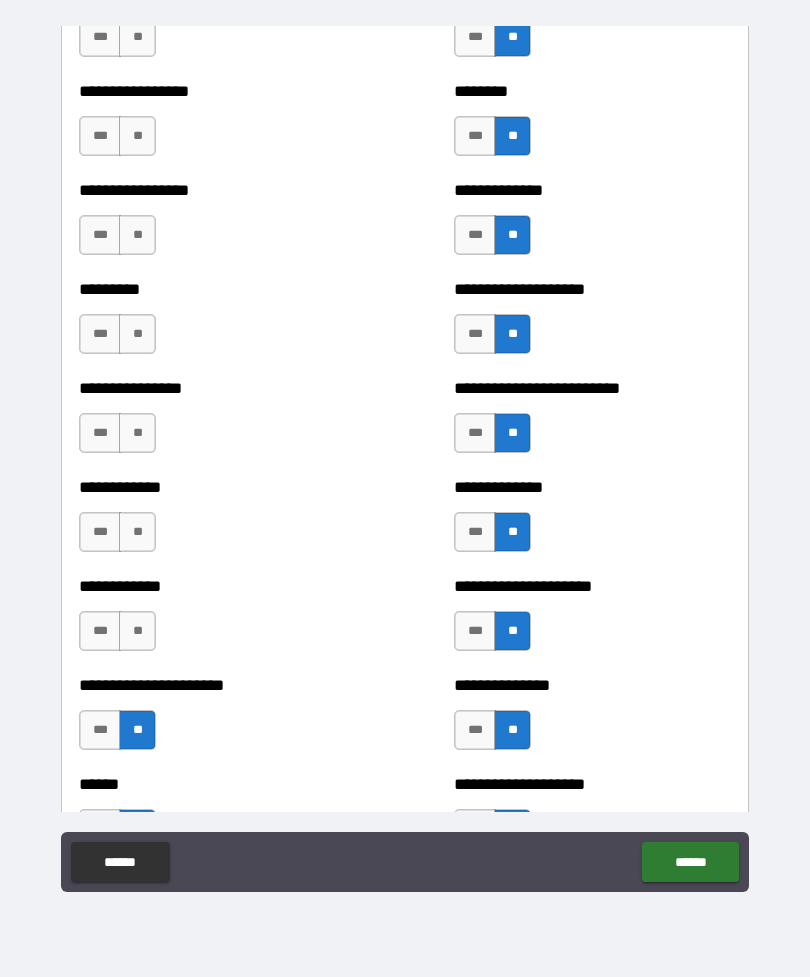 click on "**" at bounding box center (137, 631) 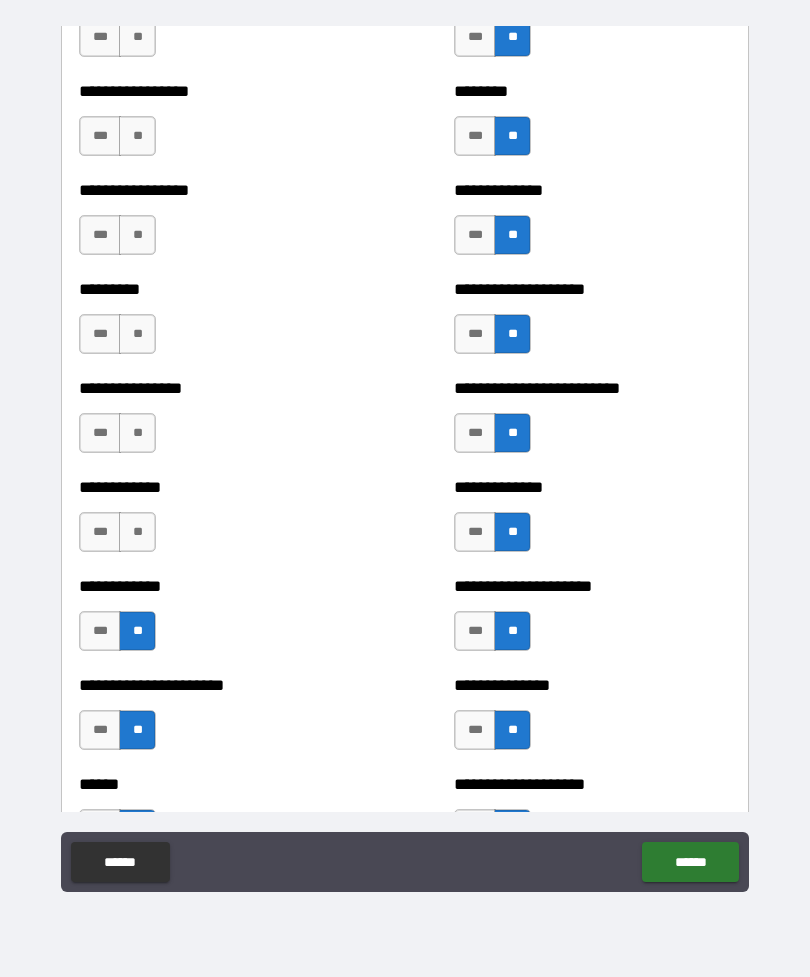 click on "**" at bounding box center (137, 532) 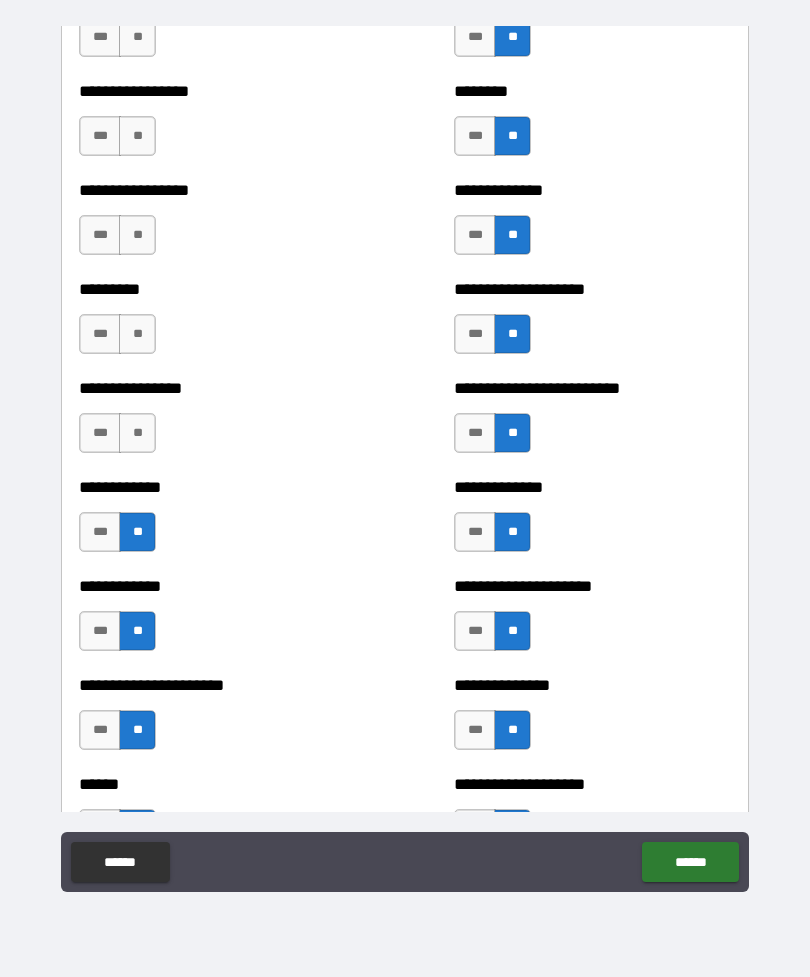 click on "**" at bounding box center [137, 433] 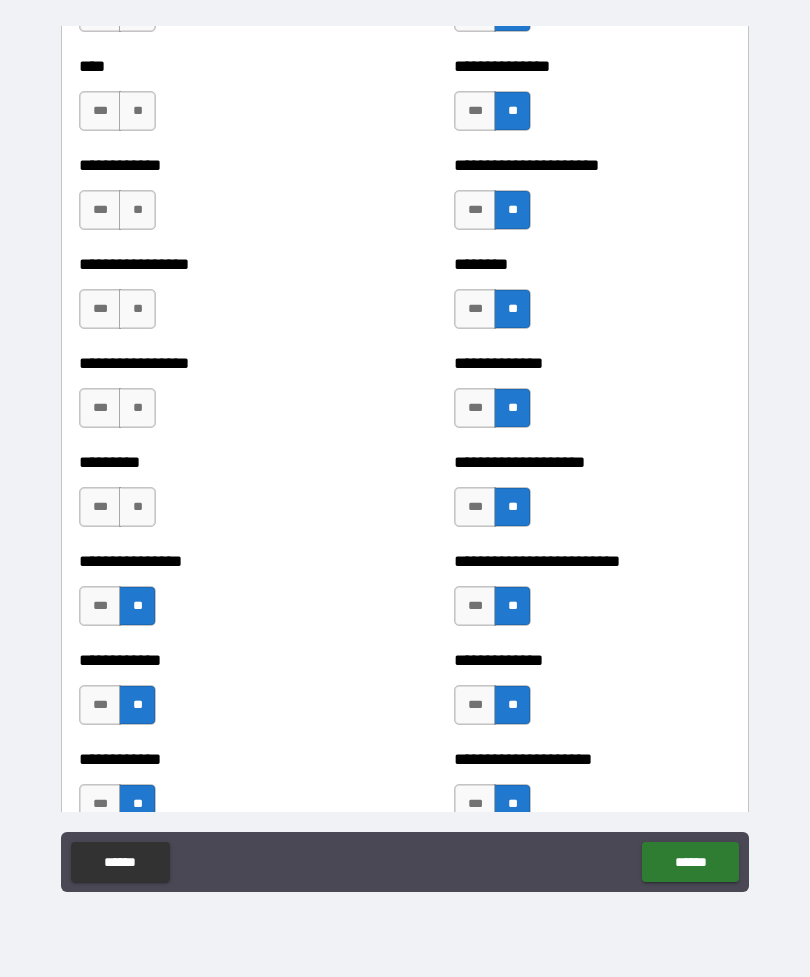 scroll, scrollTop: 2428, scrollLeft: 0, axis: vertical 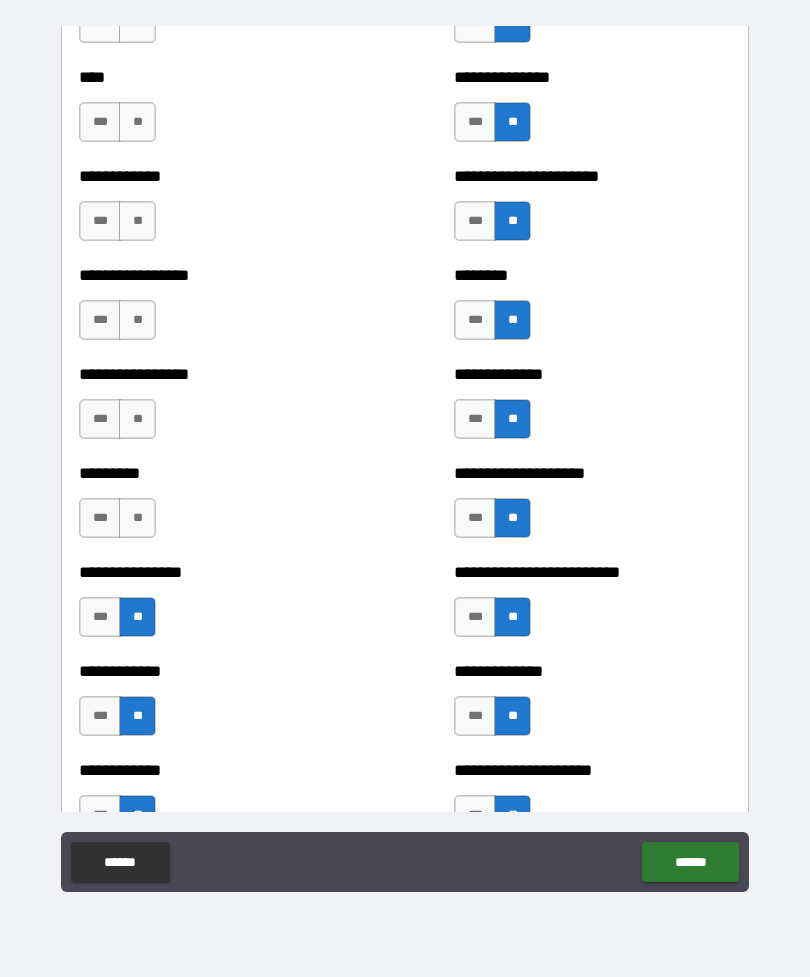click on "**" at bounding box center [137, 518] 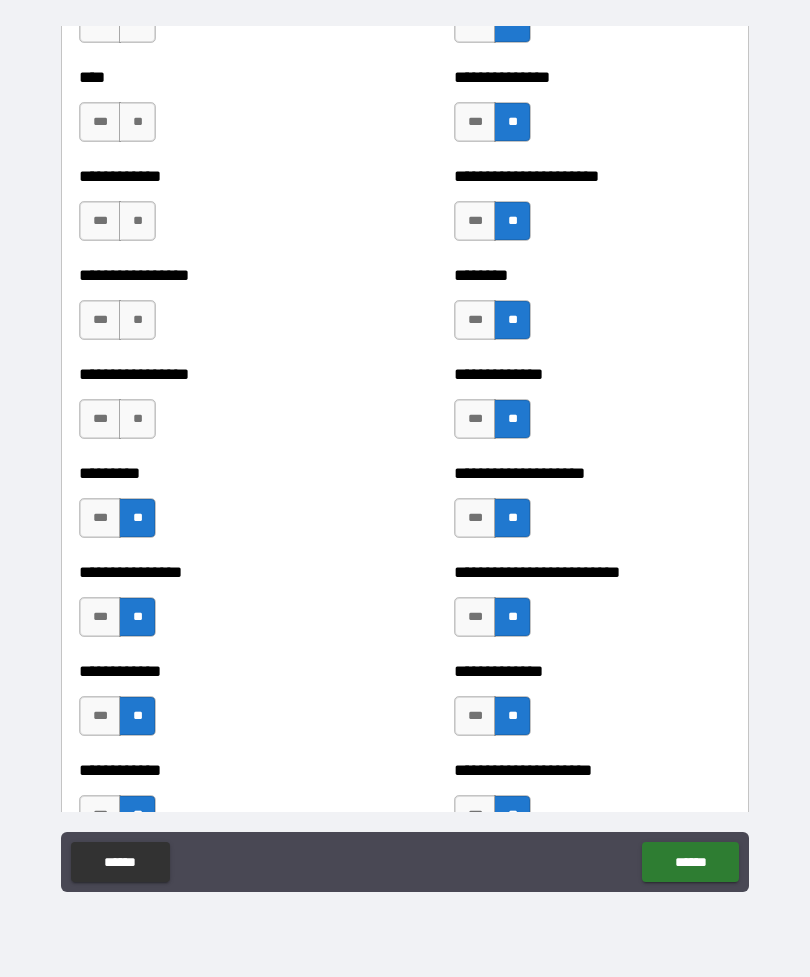 click on "**" at bounding box center (137, 419) 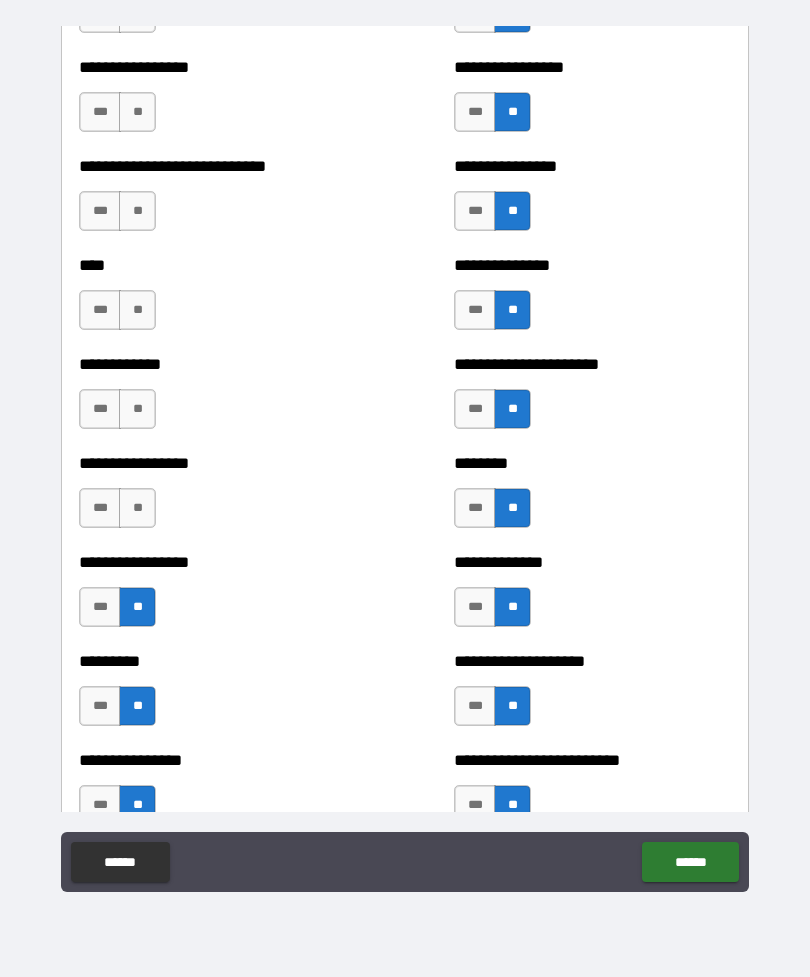 scroll, scrollTop: 2225, scrollLeft: 0, axis: vertical 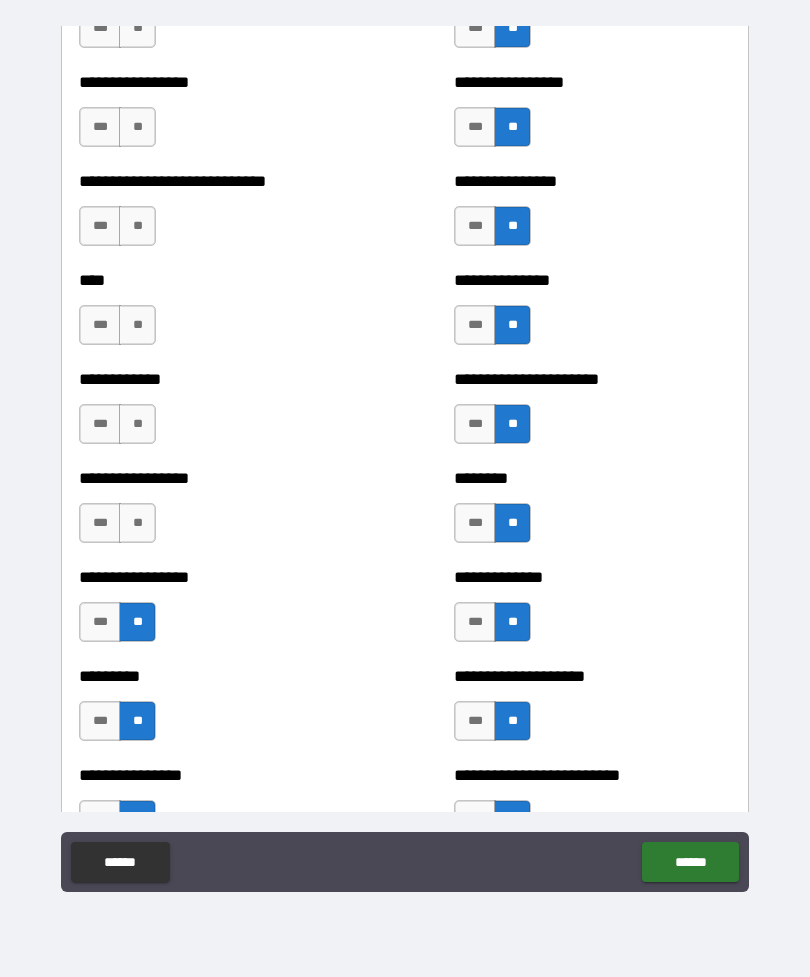 click on "**" at bounding box center (137, 523) 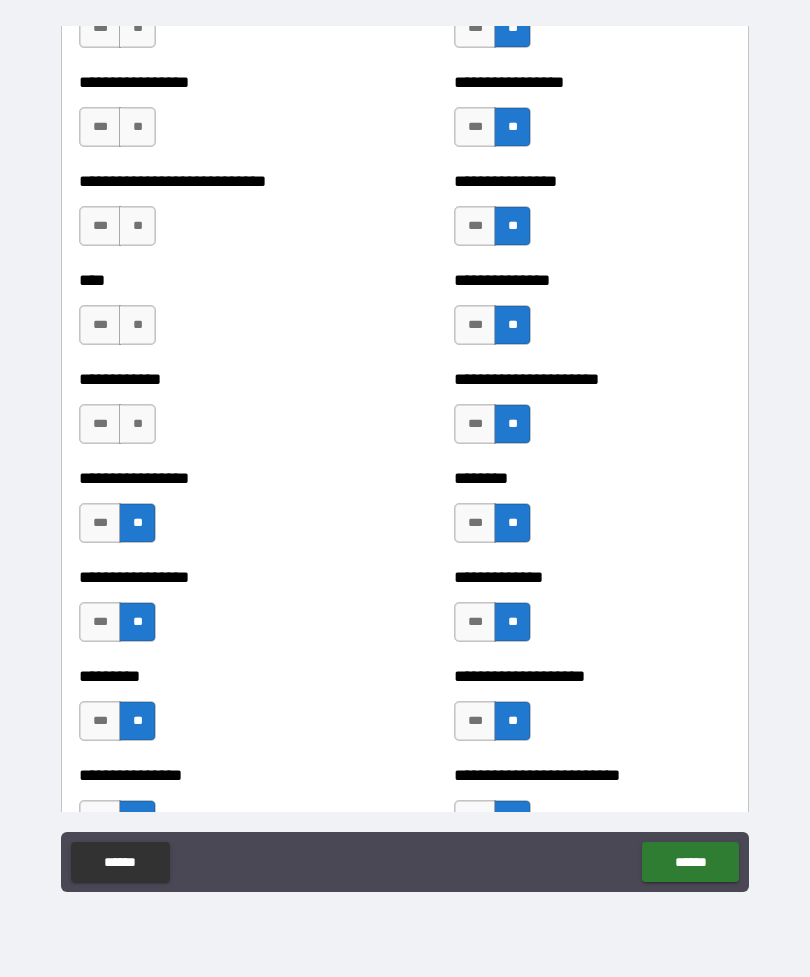 click on "**" at bounding box center (137, 424) 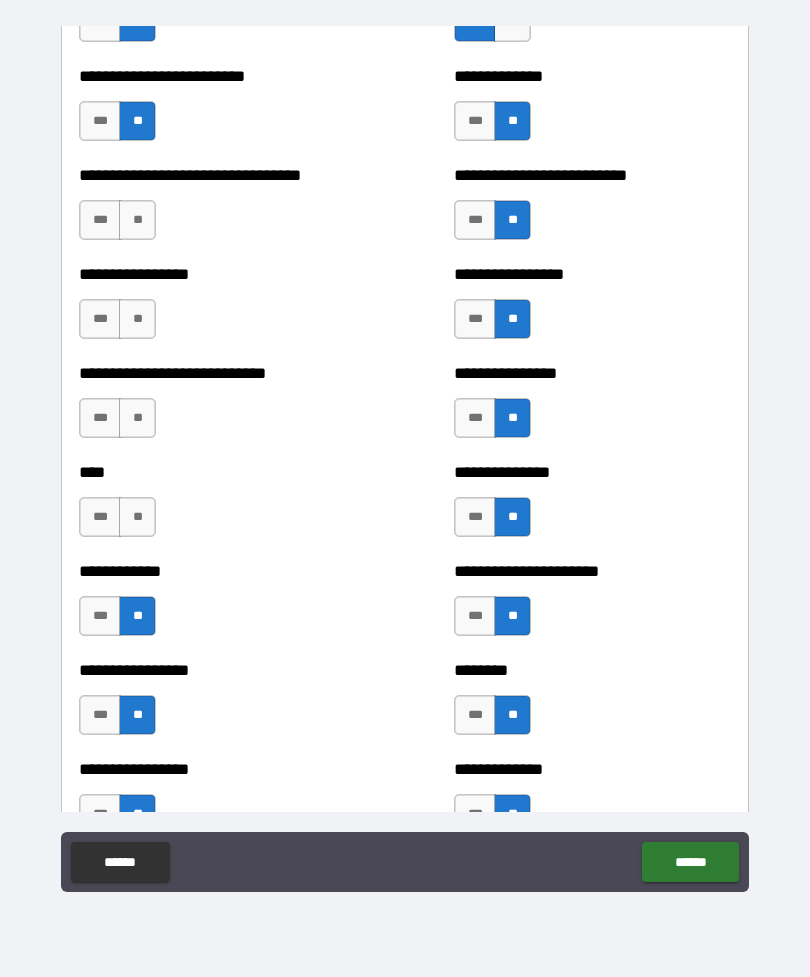 scroll, scrollTop: 2026, scrollLeft: 0, axis: vertical 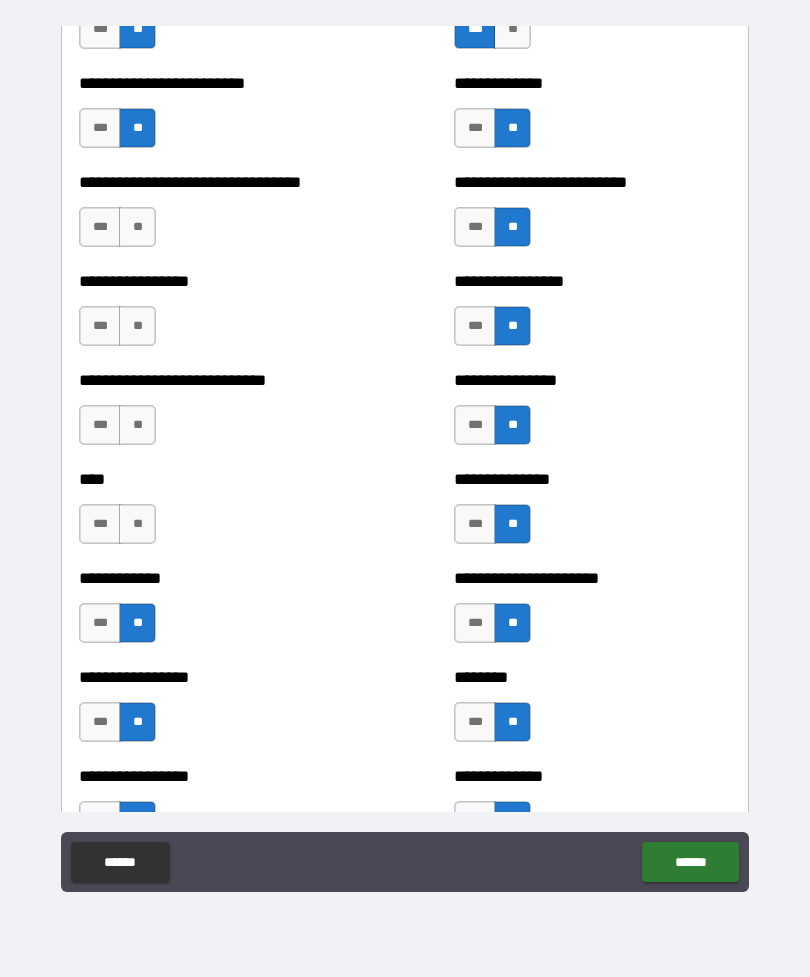 click on "**" at bounding box center [137, 524] 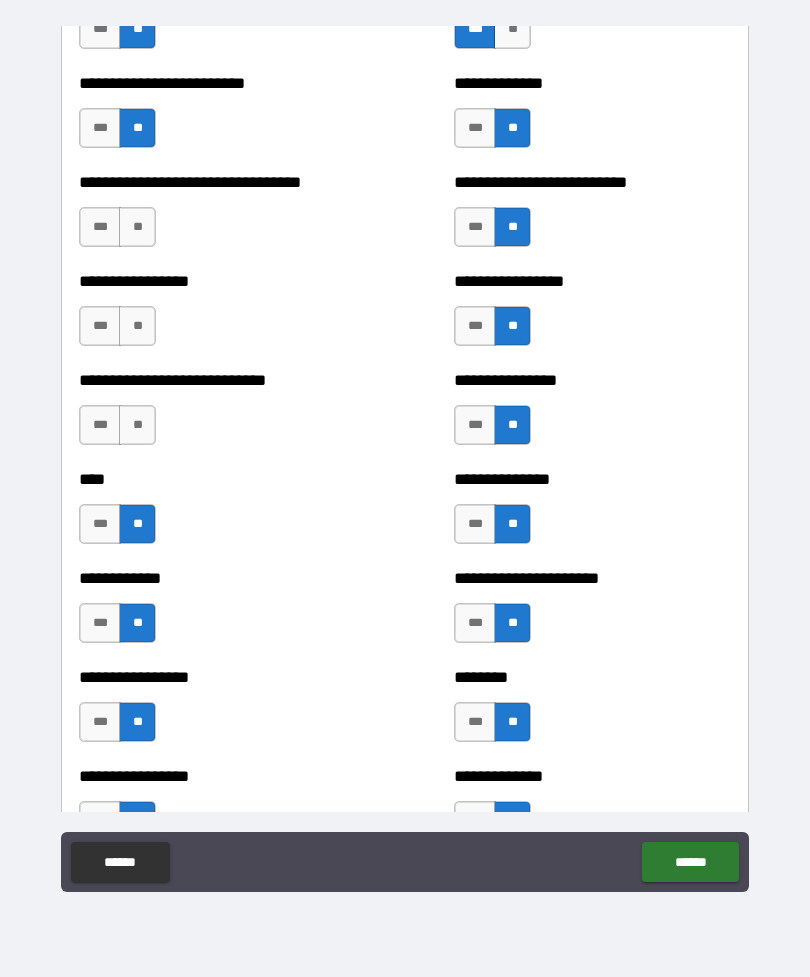 click on "**" at bounding box center (137, 425) 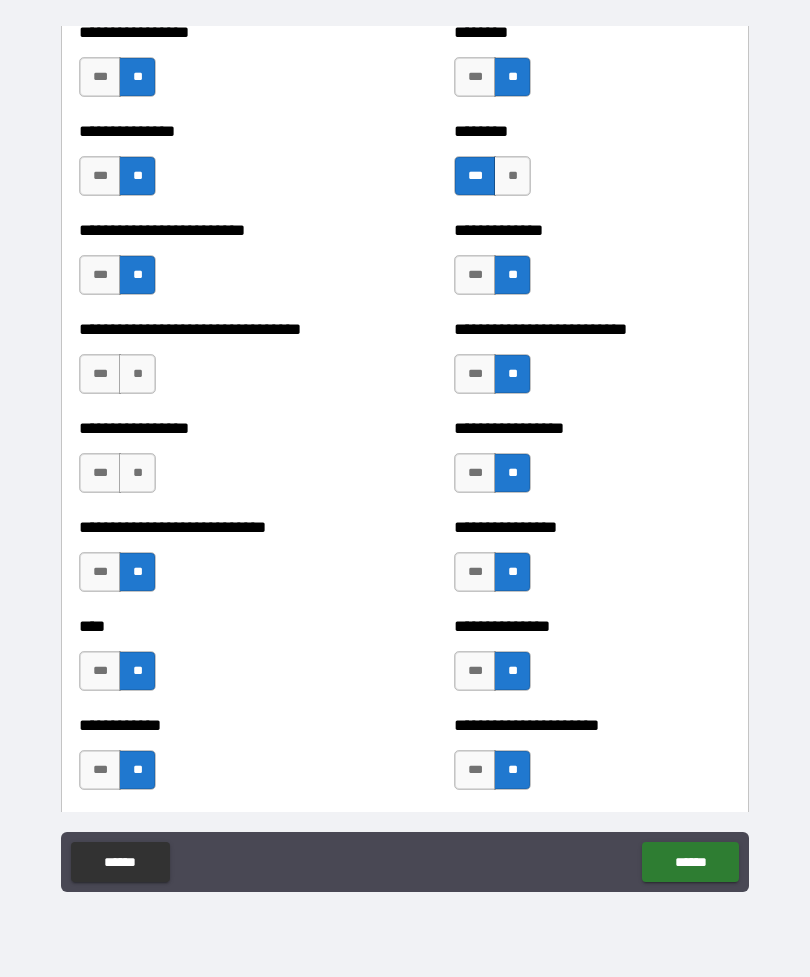 scroll, scrollTop: 1874, scrollLeft: 0, axis: vertical 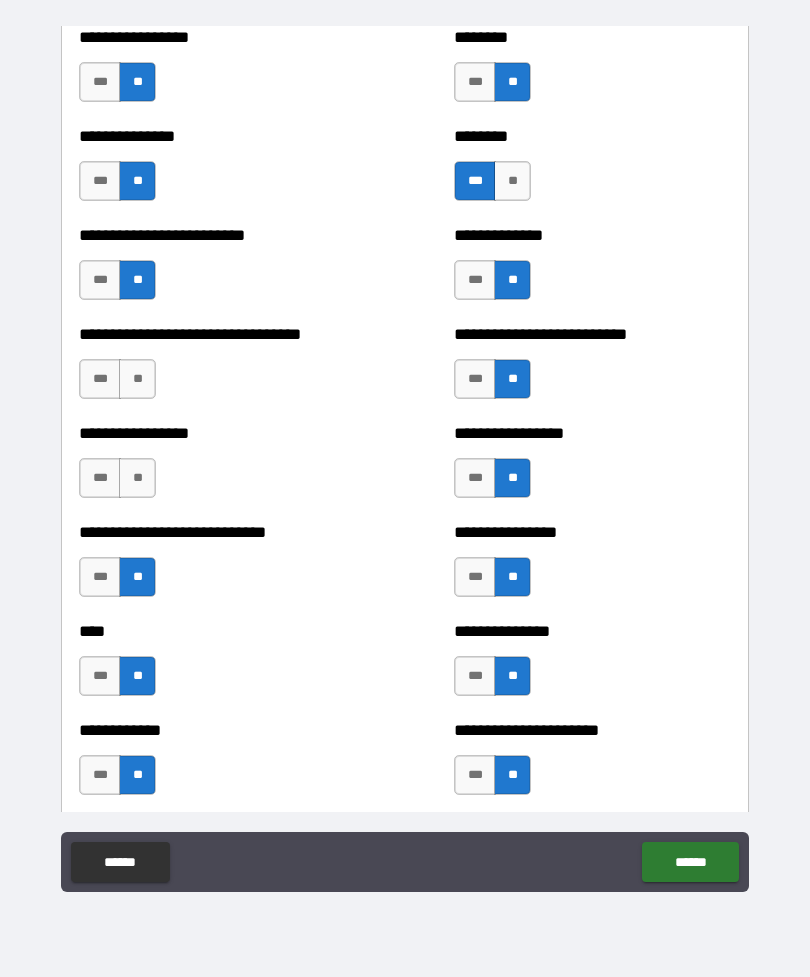 click on "**" at bounding box center (137, 478) 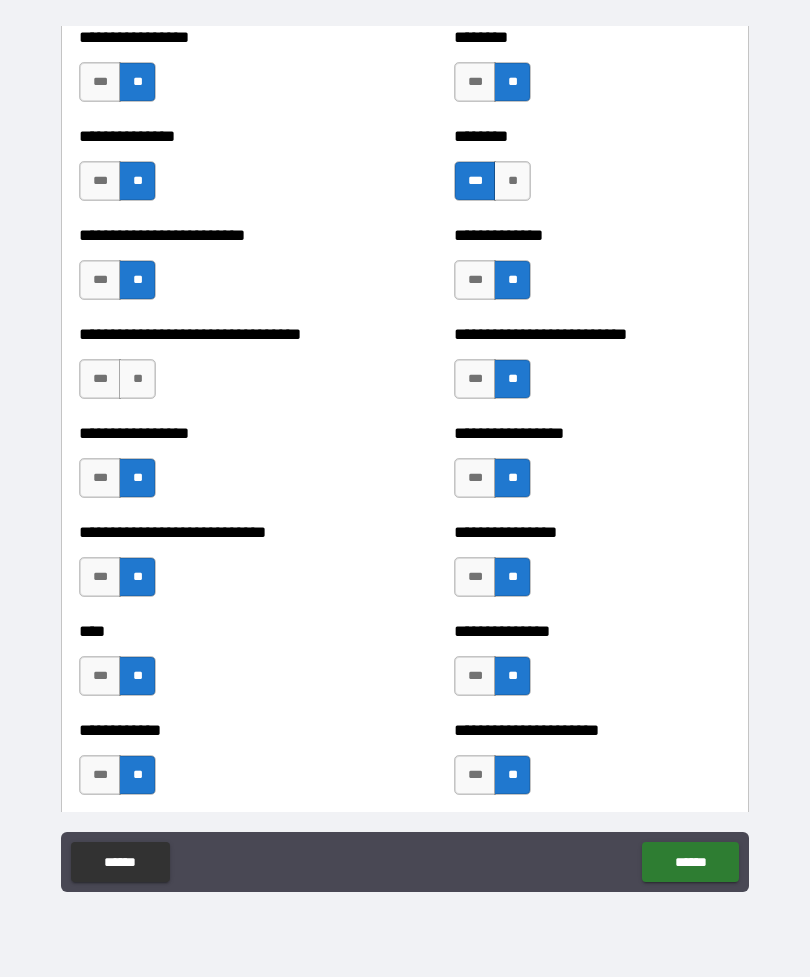 click on "**" at bounding box center (137, 379) 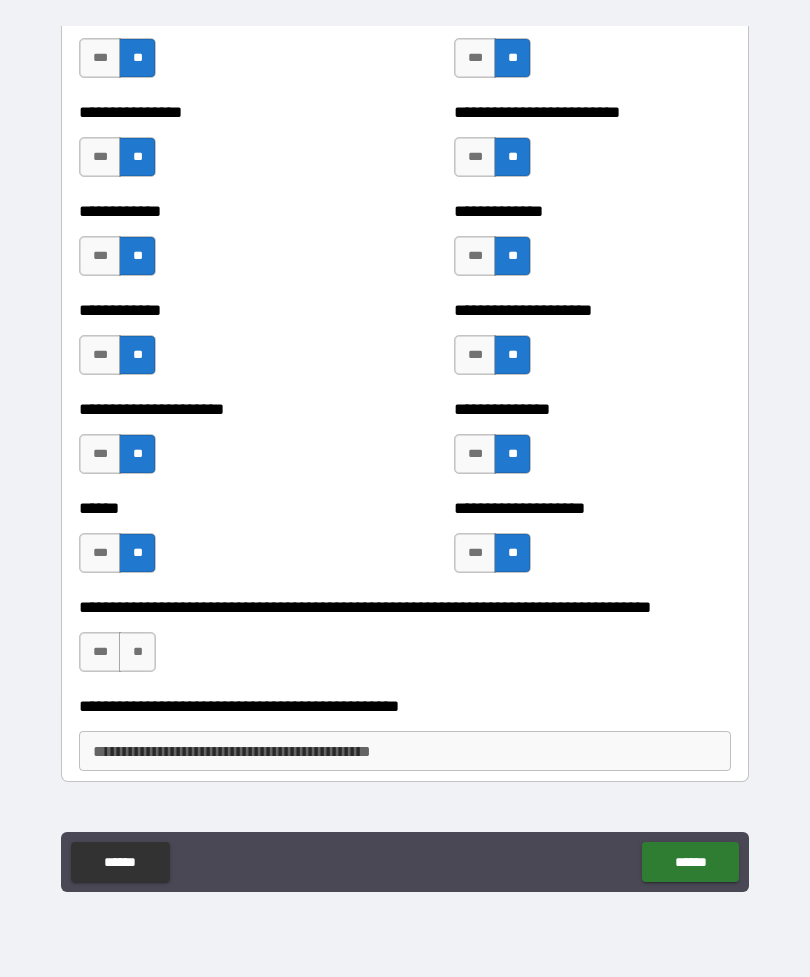 scroll, scrollTop: 2910, scrollLeft: 0, axis: vertical 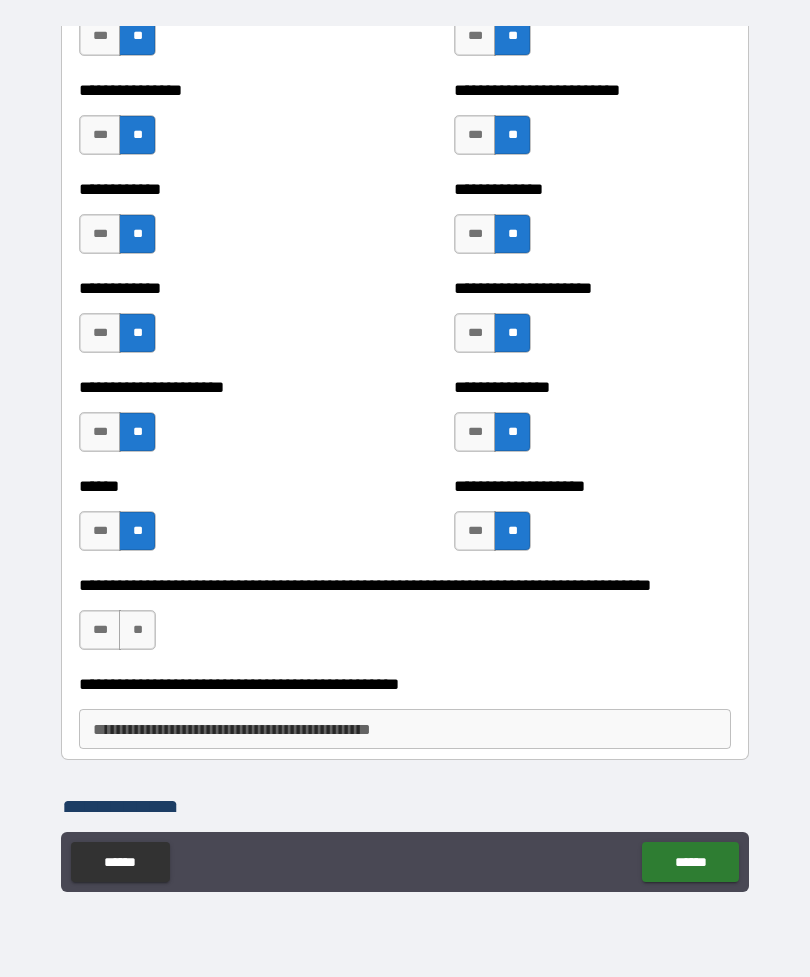 click on "**" at bounding box center (137, 630) 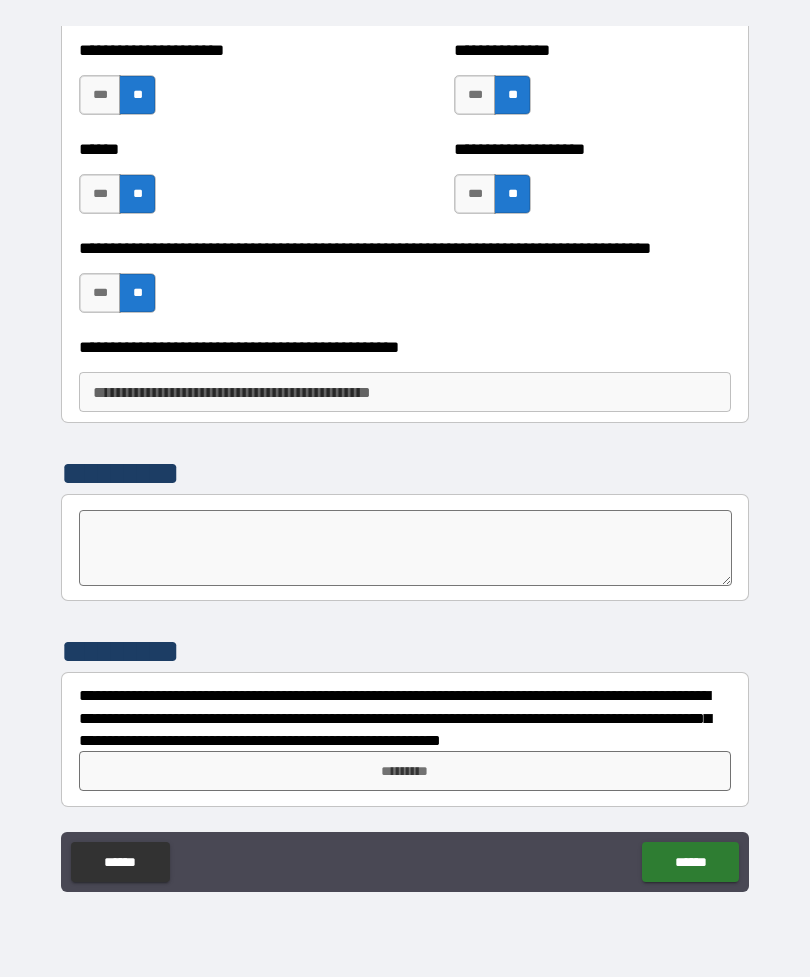 scroll, scrollTop: 3247, scrollLeft: 0, axis: vertical 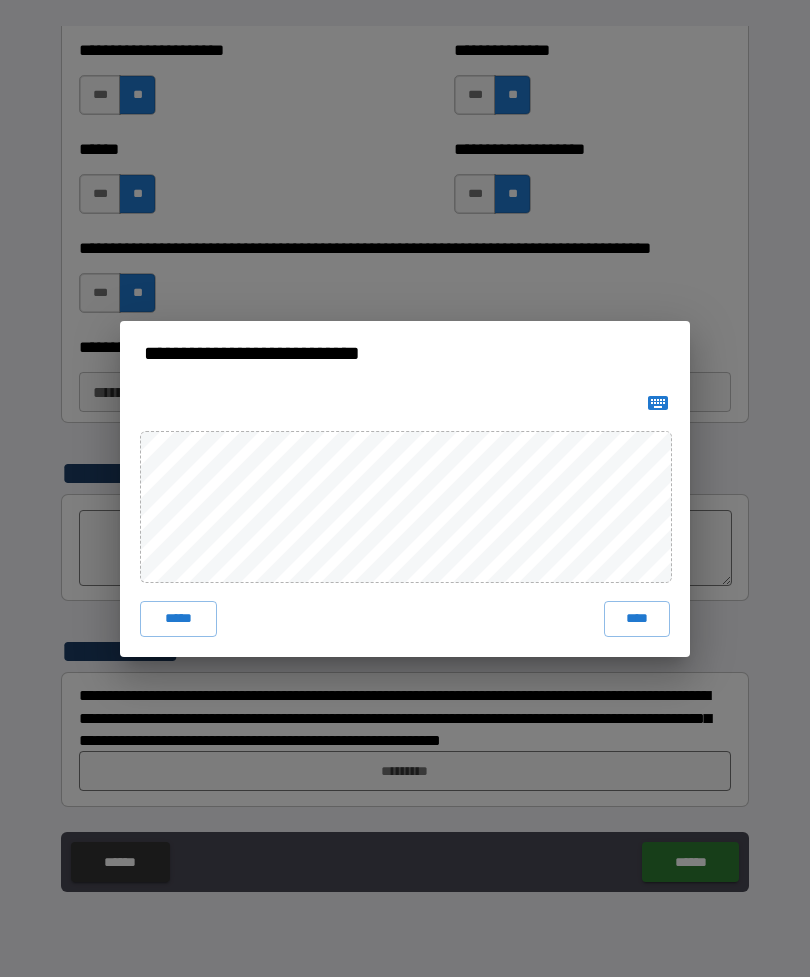 click on "****" at bounding box center [637, 619] 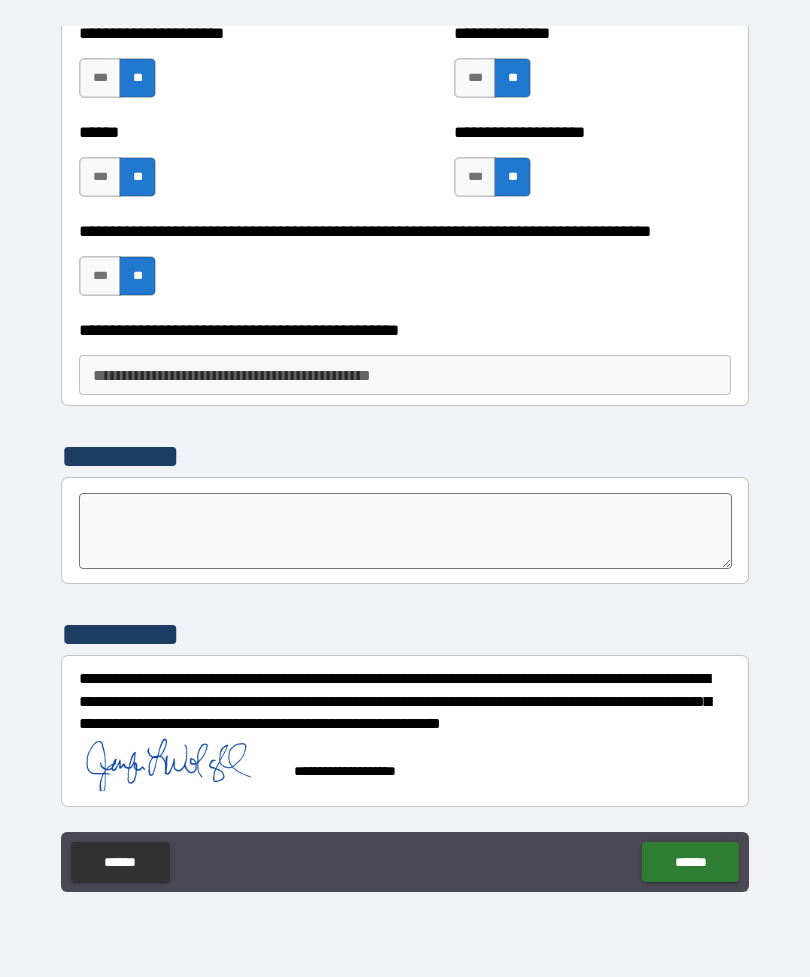 scroll, scrollTop: 3264, scrollLeft: 0, axis: vertical 